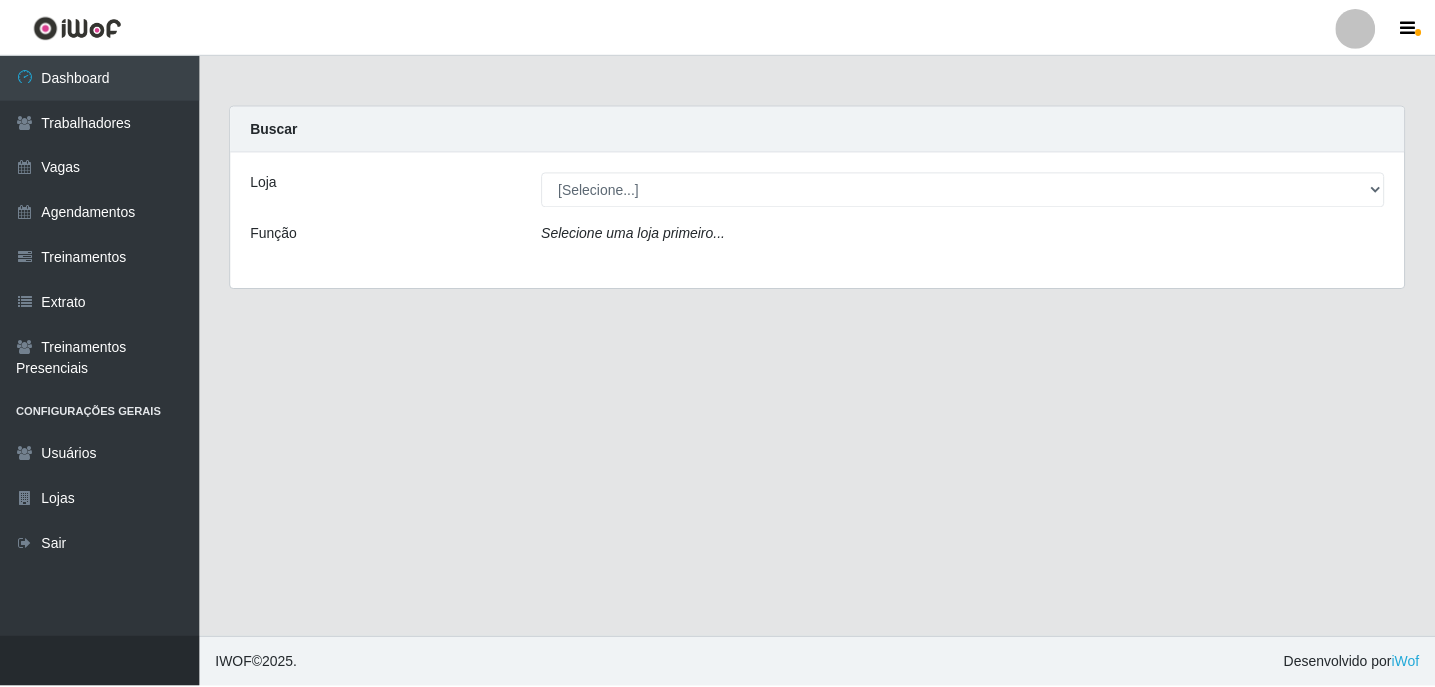 scroll, scrollTop: 0, scrollLeft: 0, axis: both 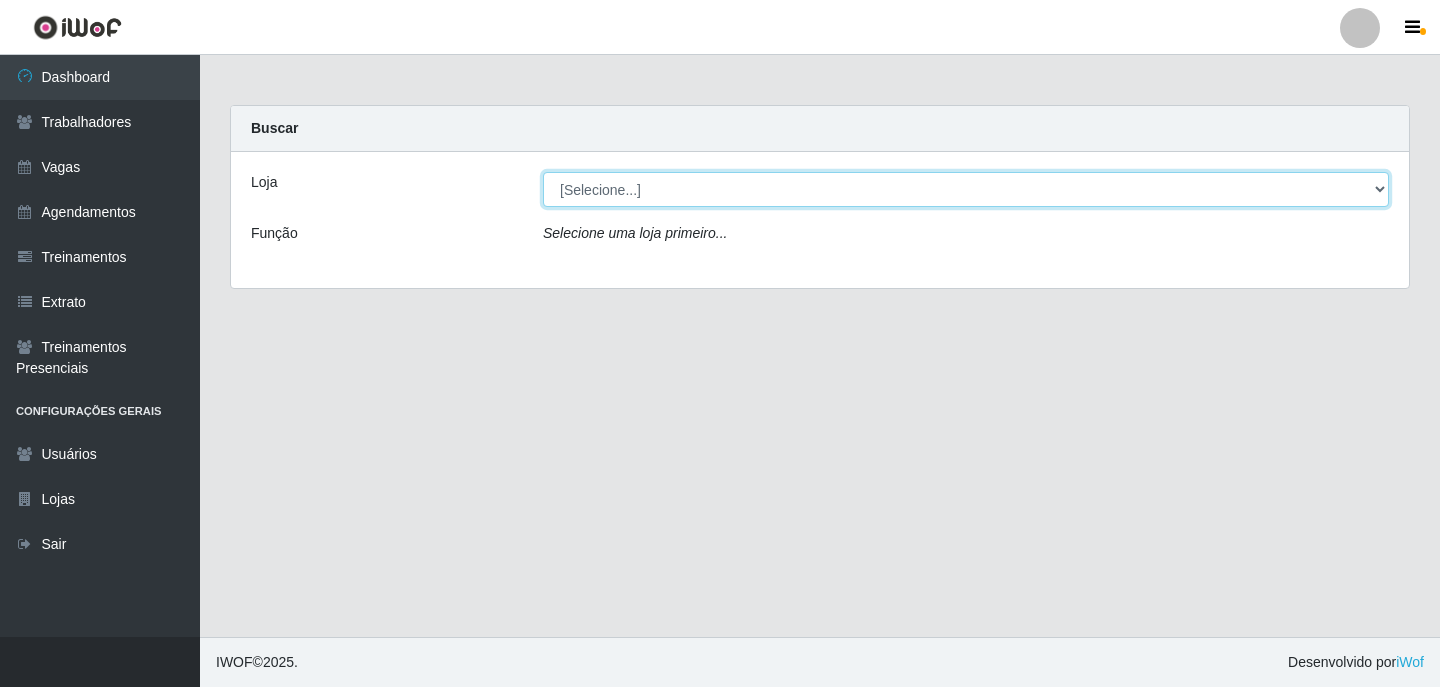 click on "[Selecione...] Leite Clan - [CITY]" at bounding box center [966, 189] 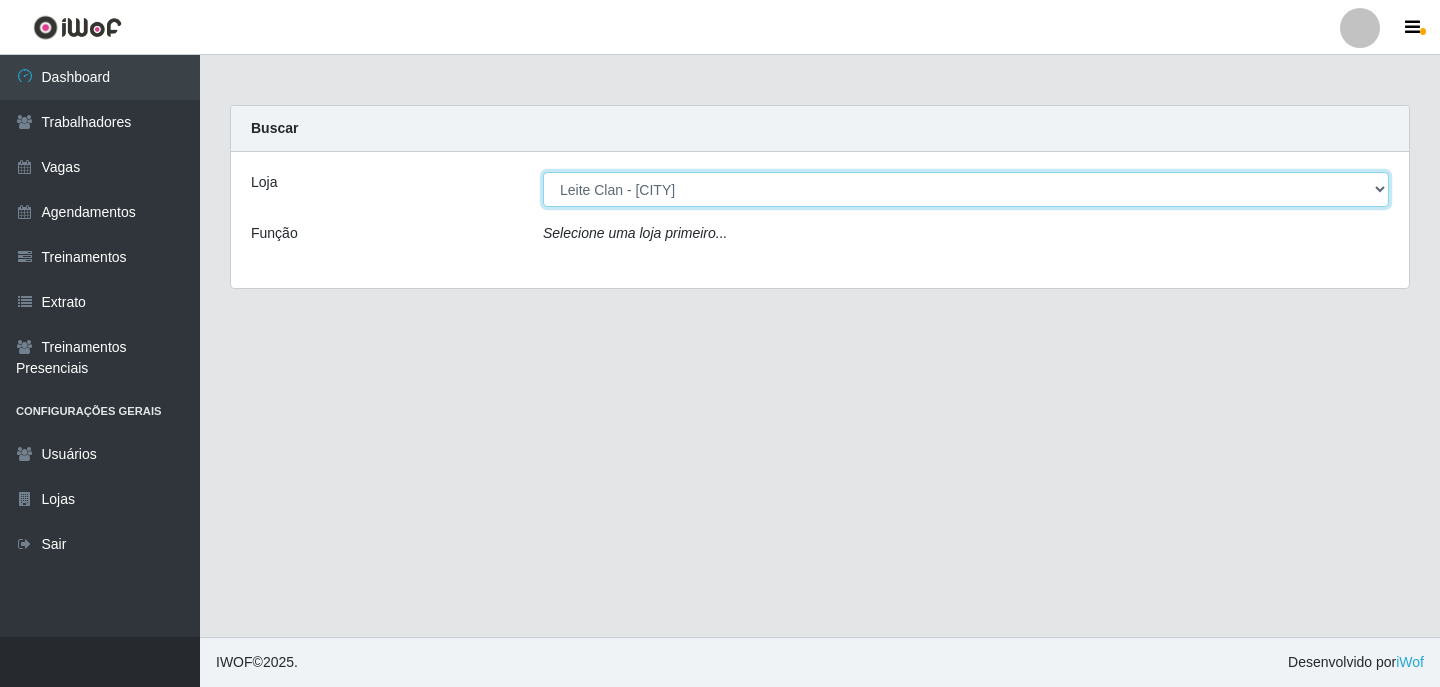click on "[Selecione...] Leite Clan - [CITY]" at bounding box center (966, 189) 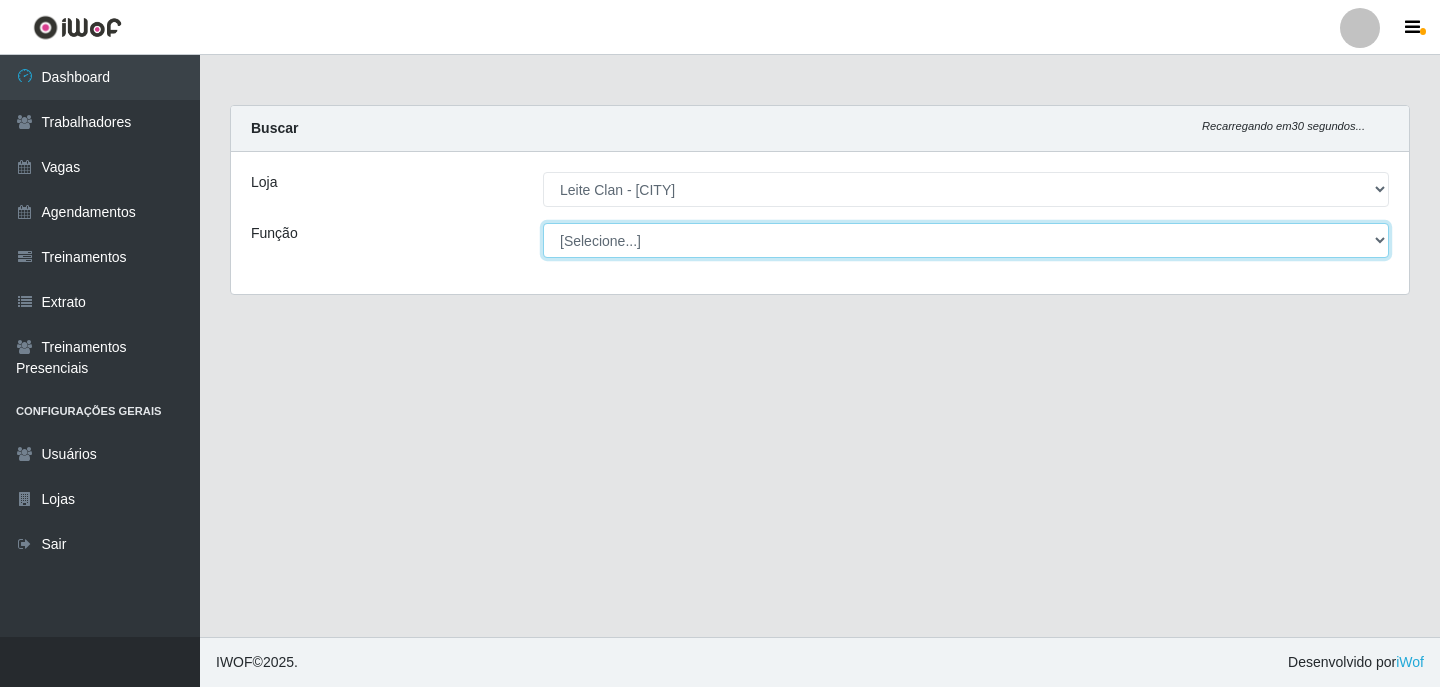 click on "[Selecione...] ASG ASG + Carregador e Descarregador de Caminhão Carregador e Descarregador de Caminhão + Carregador e Descarregador de Caminhão ++" at bounding box center [966, 240] 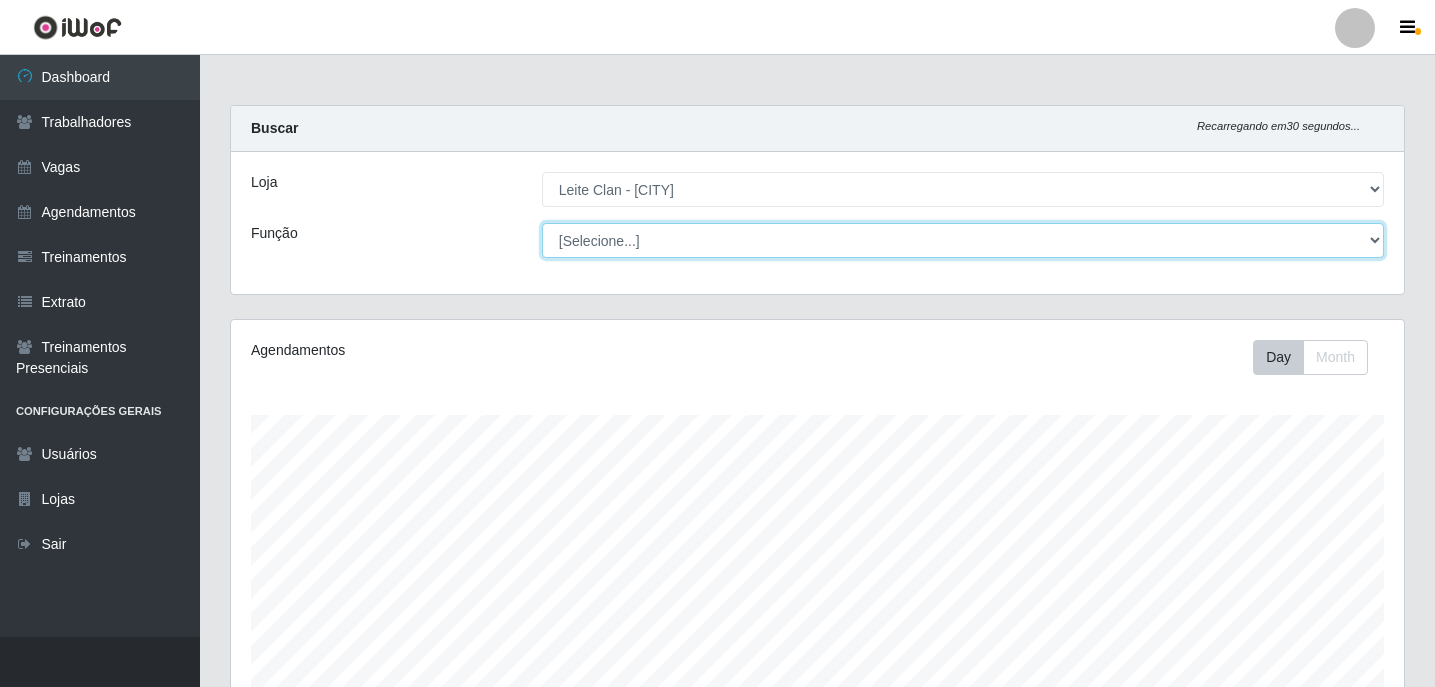scroll, scrollTop: 999585, scrollLeft: 998827, axis: both 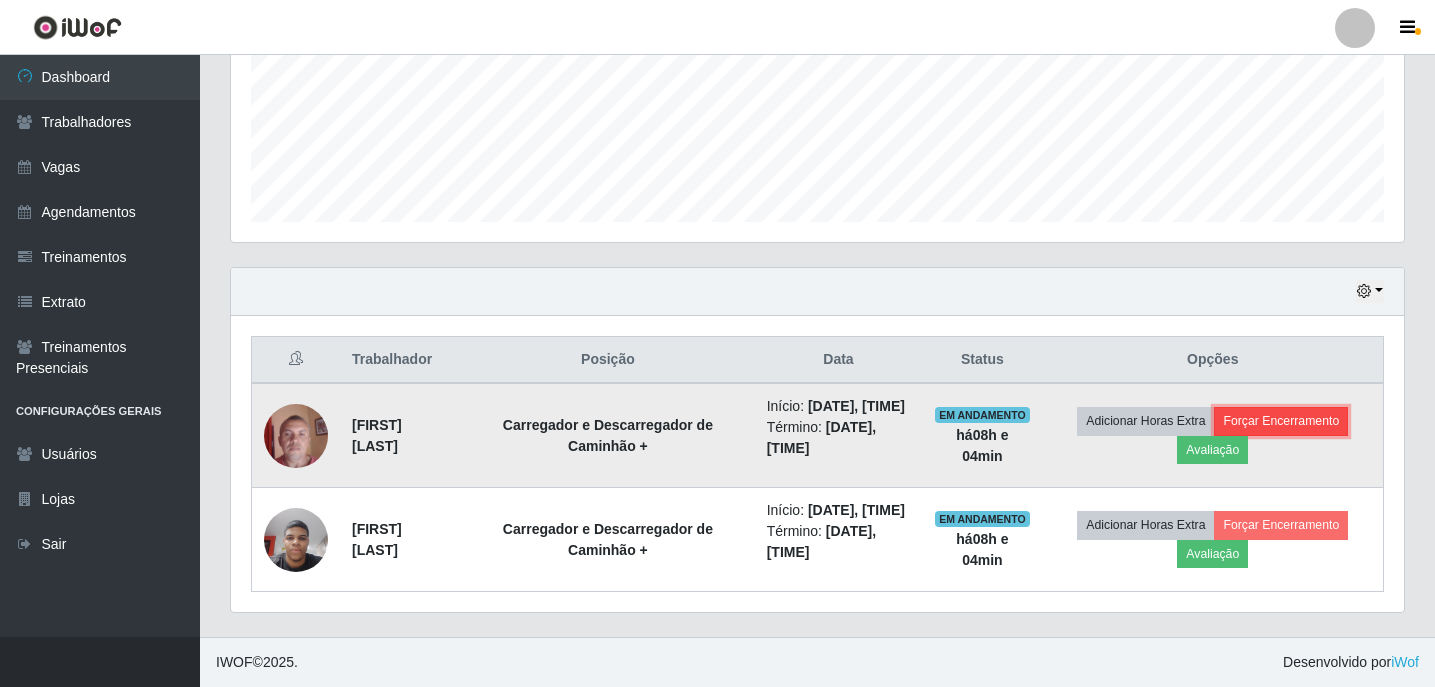 click on "Forçar Encerramento" at bounding box center [1281, 421] 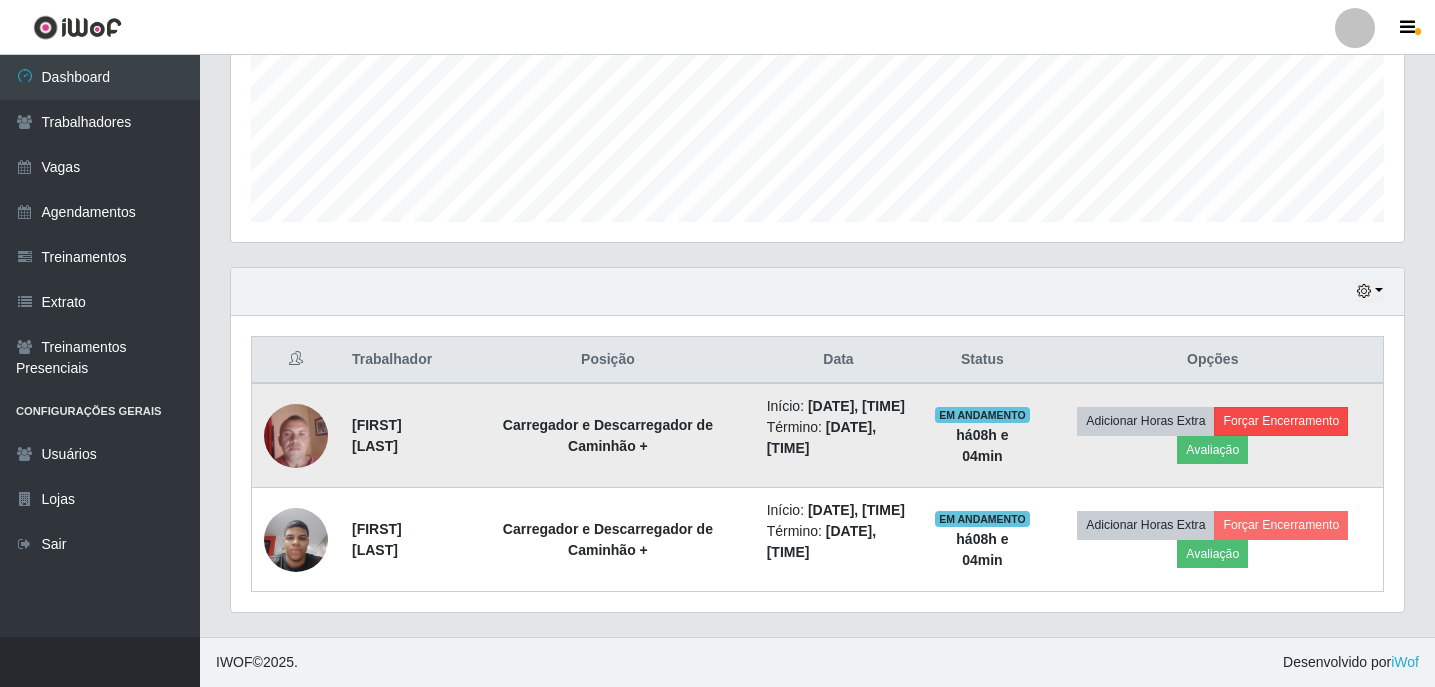 scroll, scrollTop: 999585, scrollLeft: 998837, axis: both 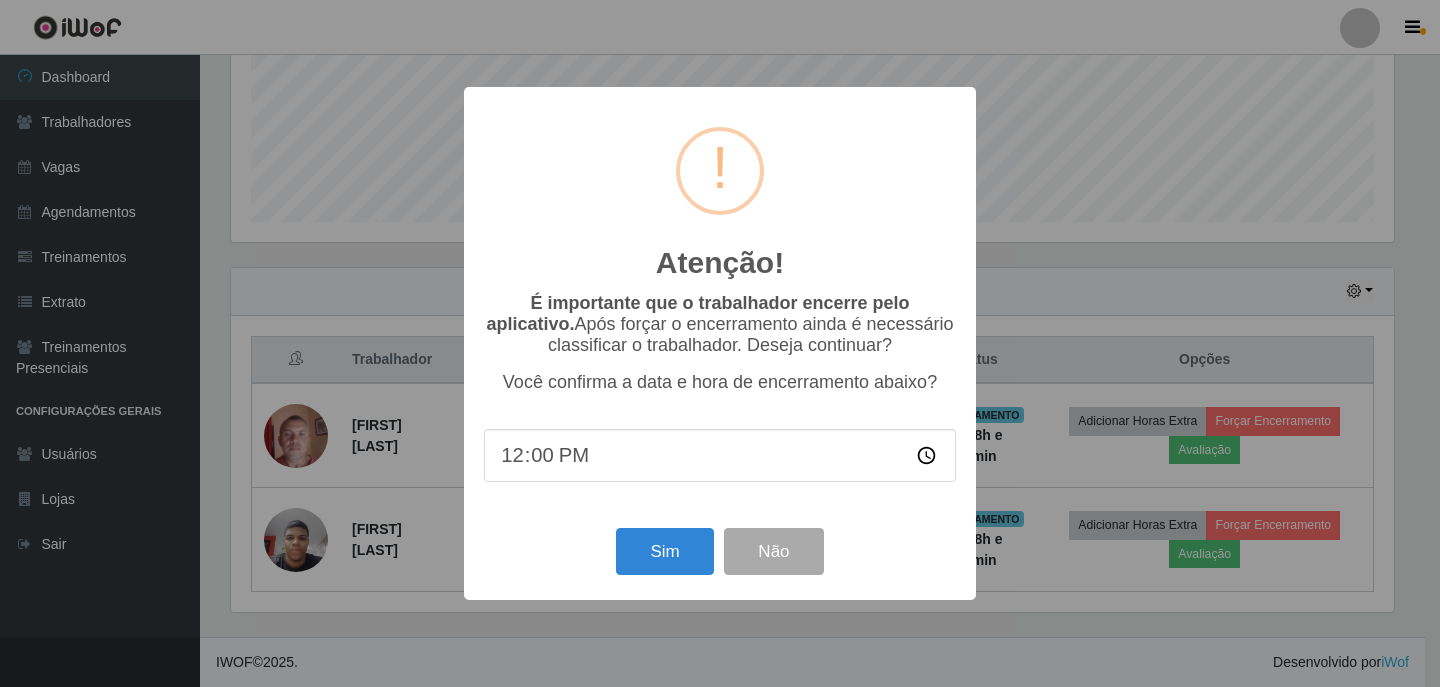 click on "Atenção! × É importante que o trabalhador encerre pelo aplicativo.
Após forçar o encerramento ainda é necessário classificar o trabalhador.
Deseja continuar?
Você confirma a data e hora de encerramento abaixo?
[TIME]
Sim Não" at bounding box center (720, 343) 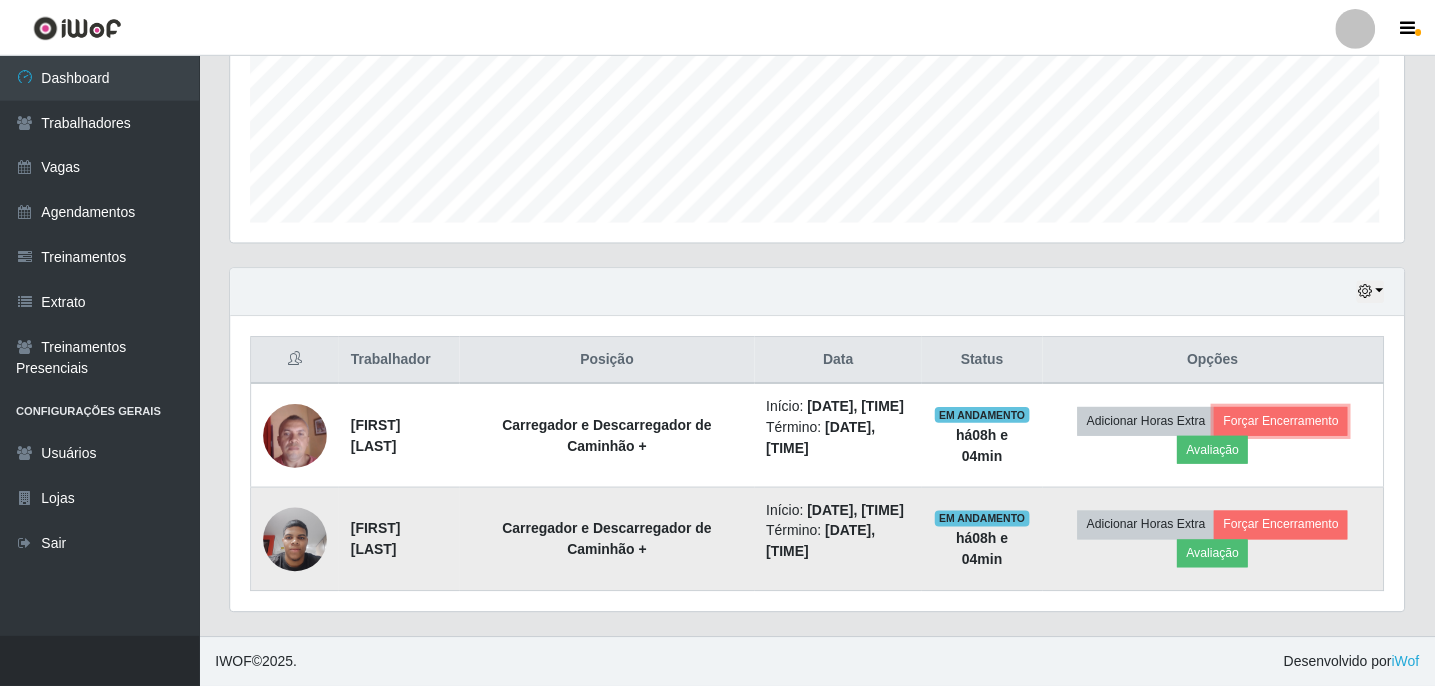 scroll, scrollTop: 999585, scrollLeft: 998827, axis: both 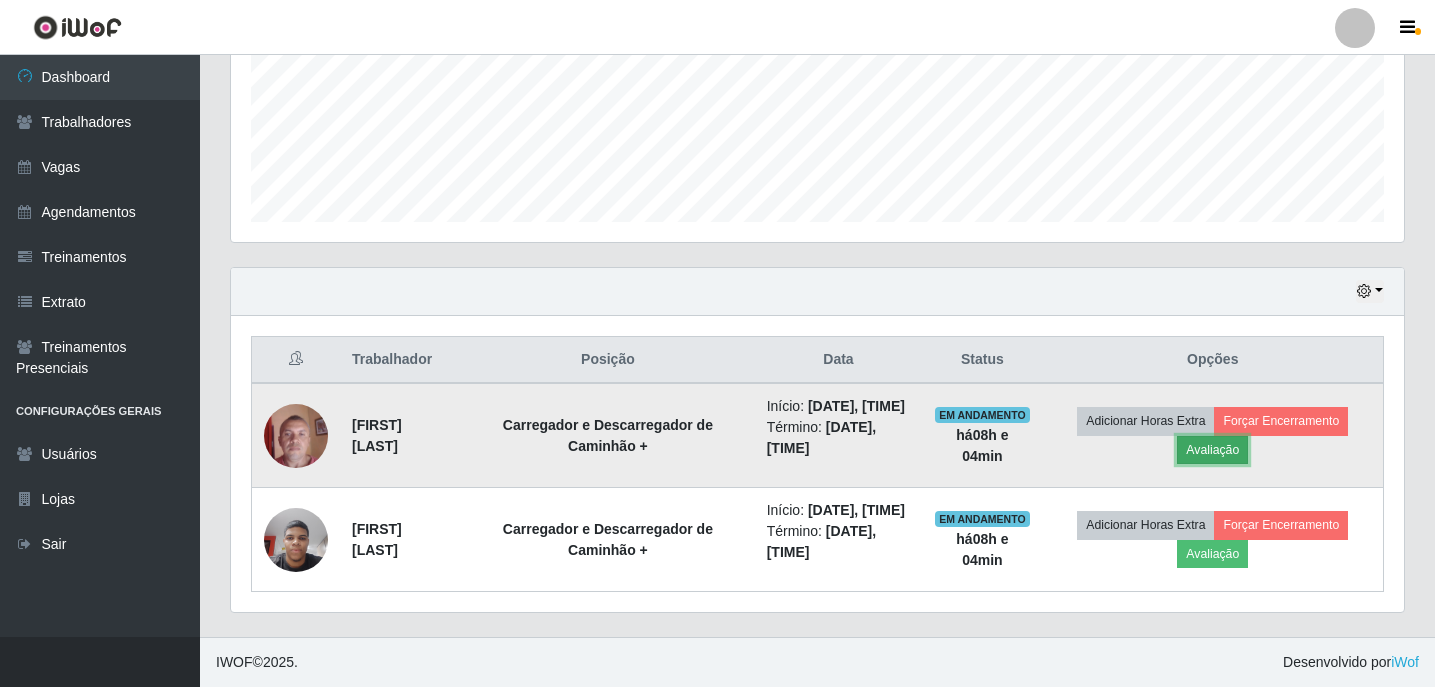click on "Avaliação" at bounding box center (1212, 450) 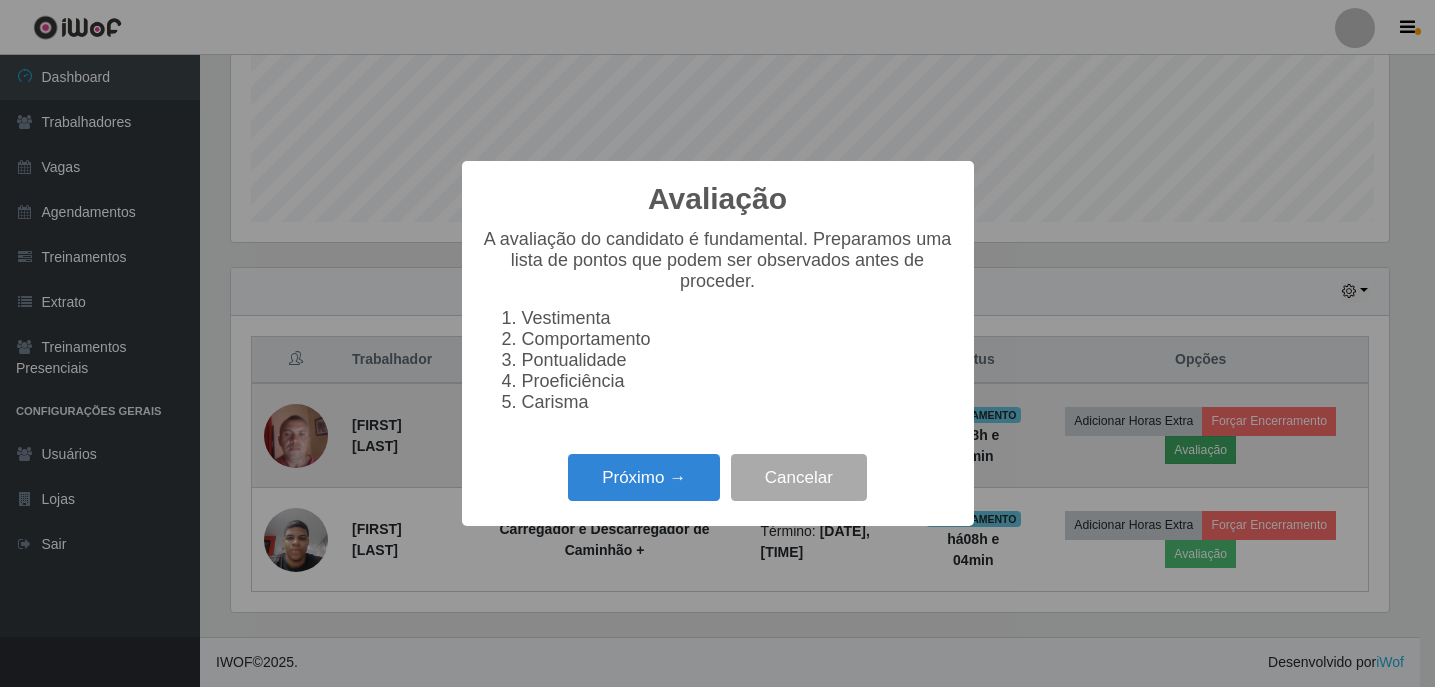scroll, scrollTop: 999585, scrollLeft: 998837, axis: both 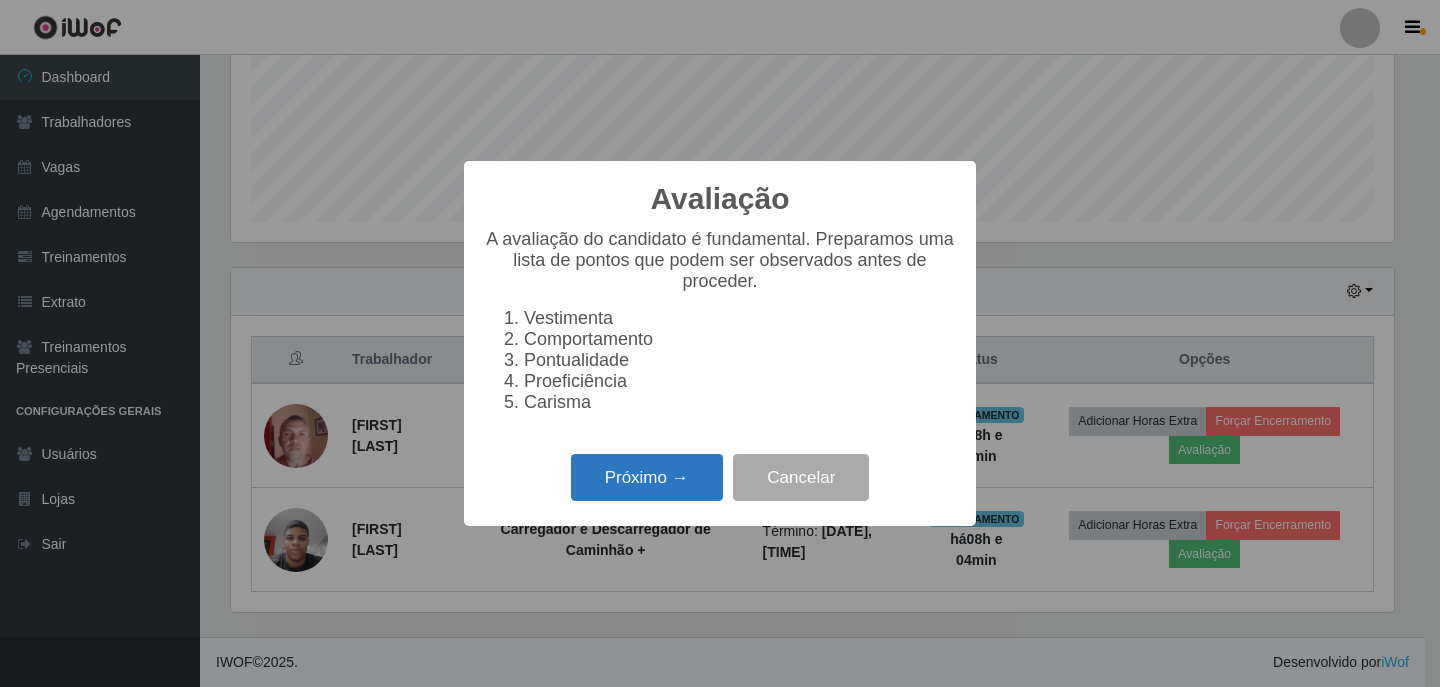 click on "Próximo →" at bounding box center [647, 477] 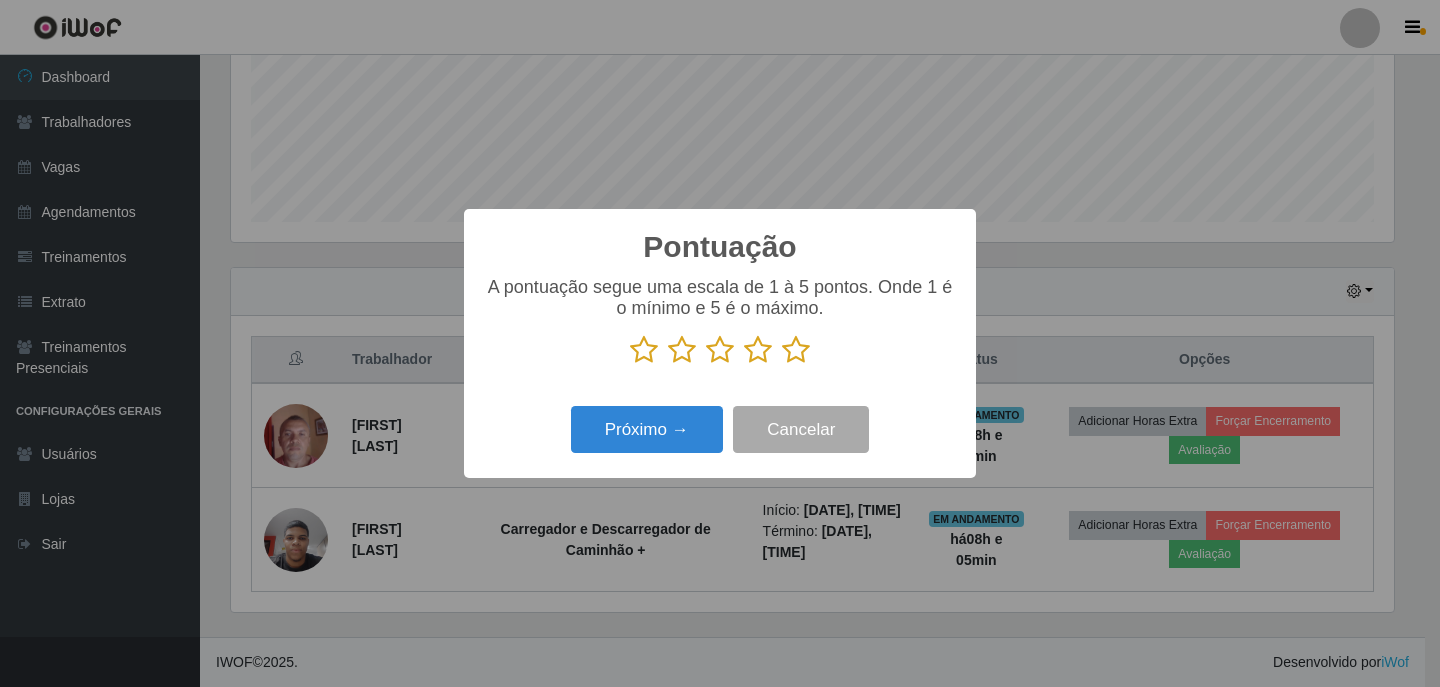 click at bounding box center [796, 350] 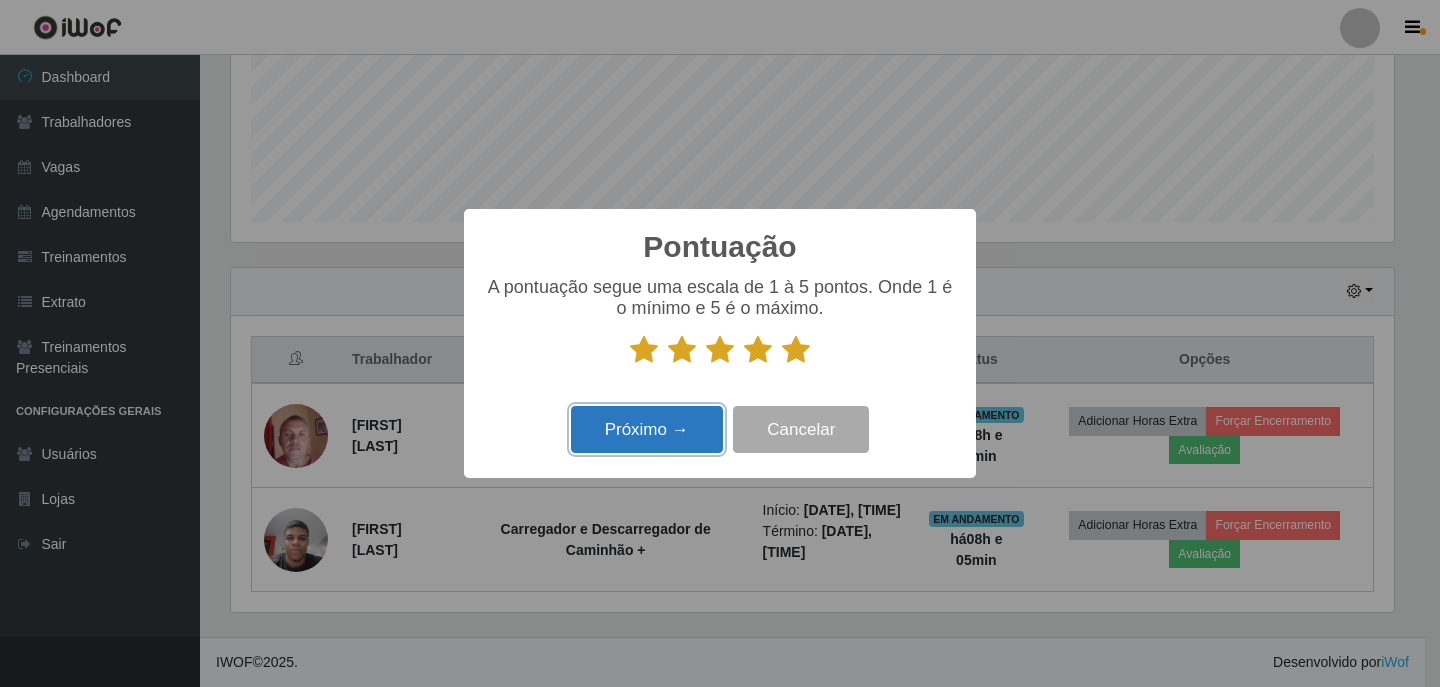 click on "Próximo →" at bounding box center (647, 429) 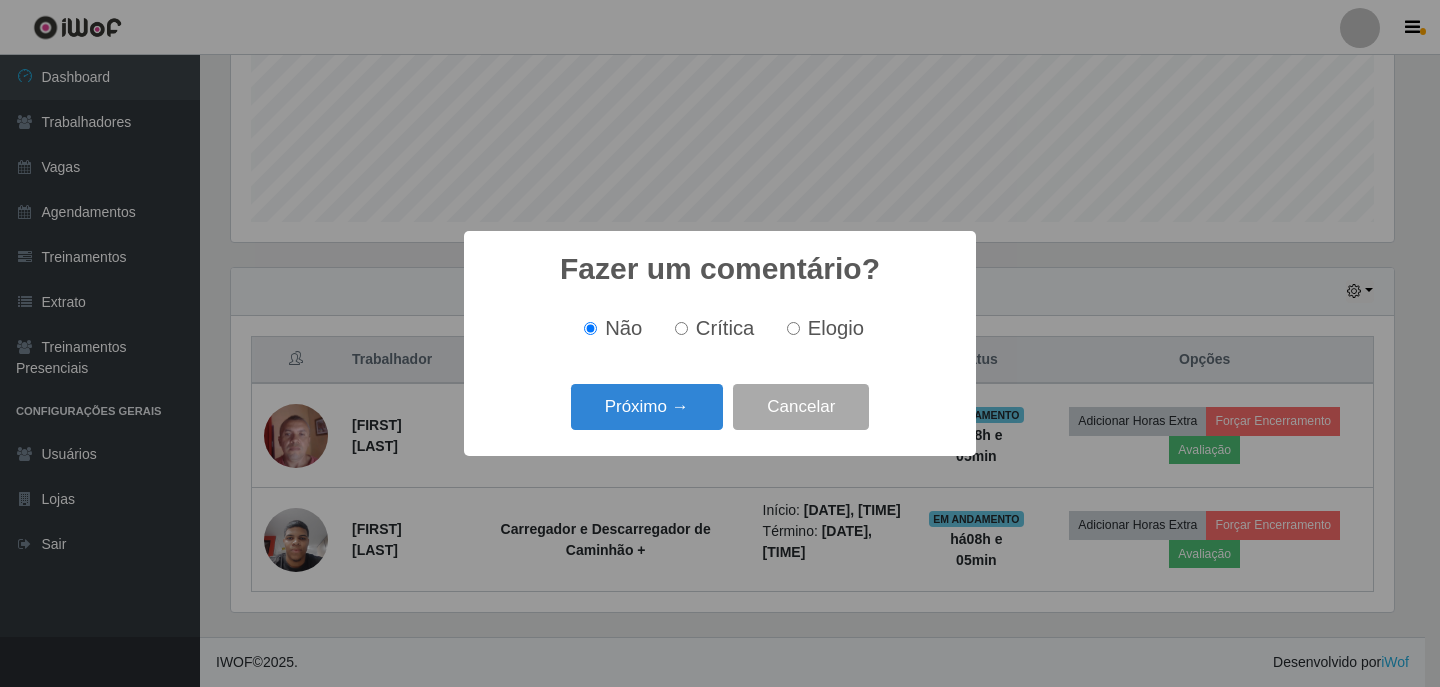 scroll, scrollTop: 999585, scrollLeft: 998837, axis: both 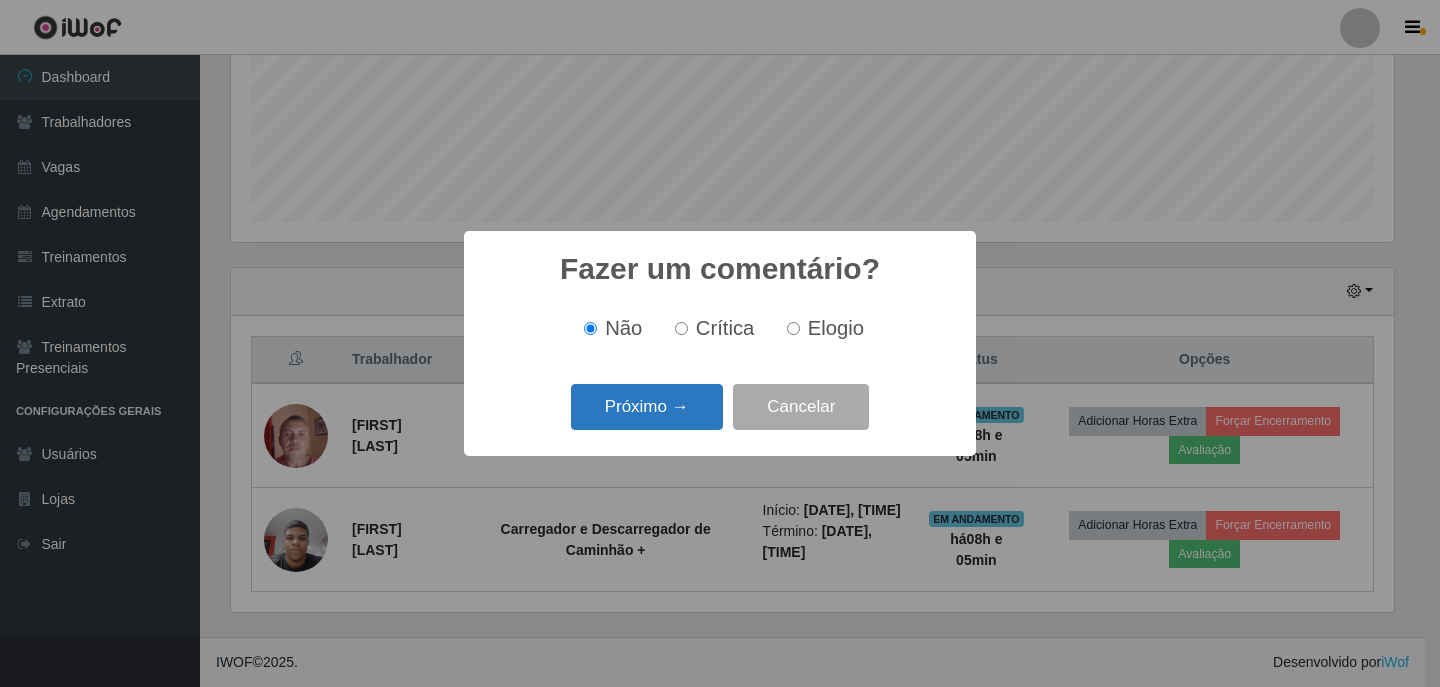 click on "Próximo →" at bounding box center [647, 407] 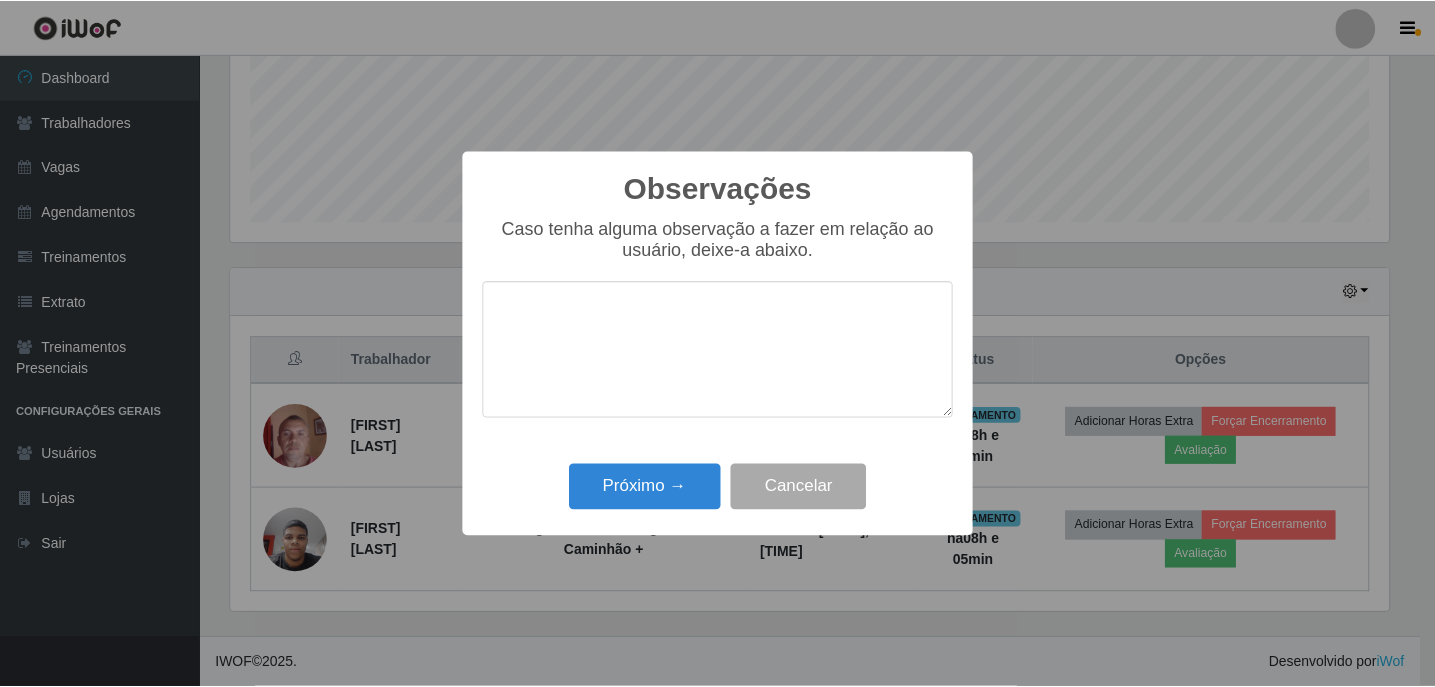 scroll, scrollTop: 999585, scrollLeft: 998837, axis: both 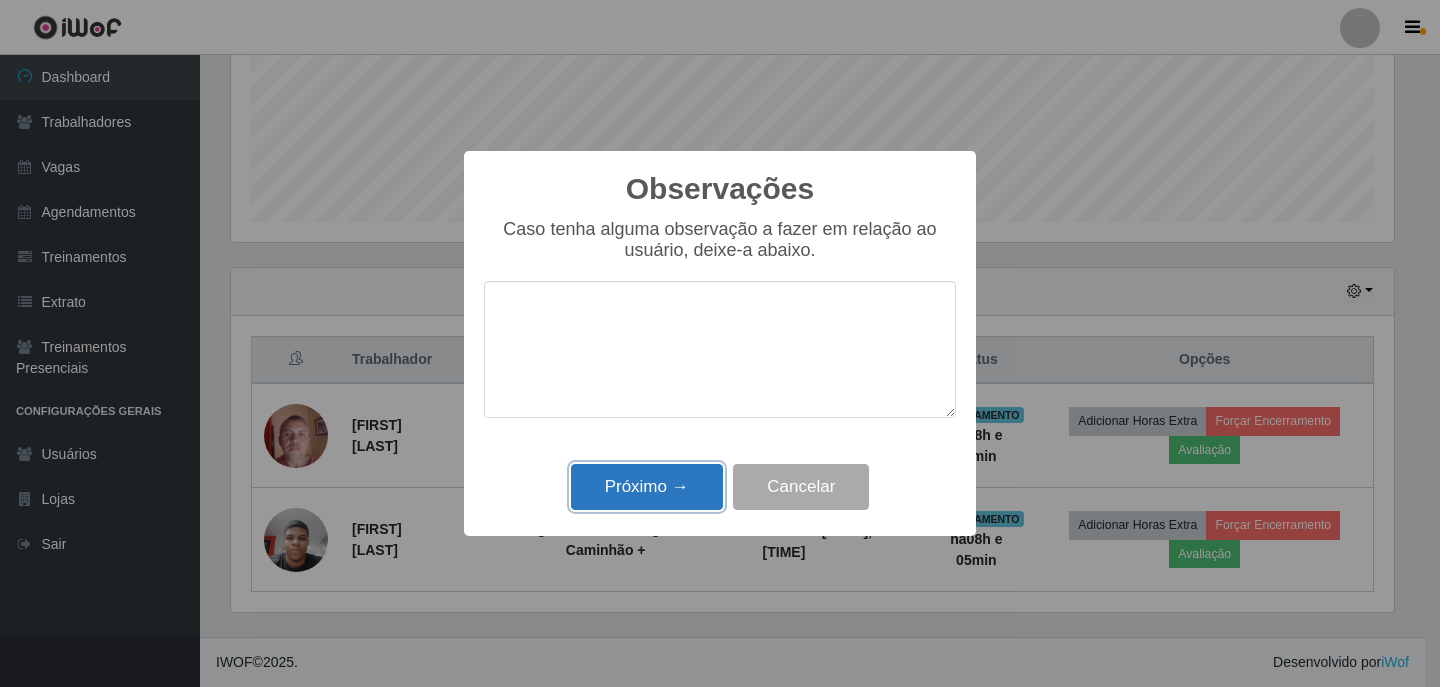 click on "Próximo →" at bounding box center [647, 487] 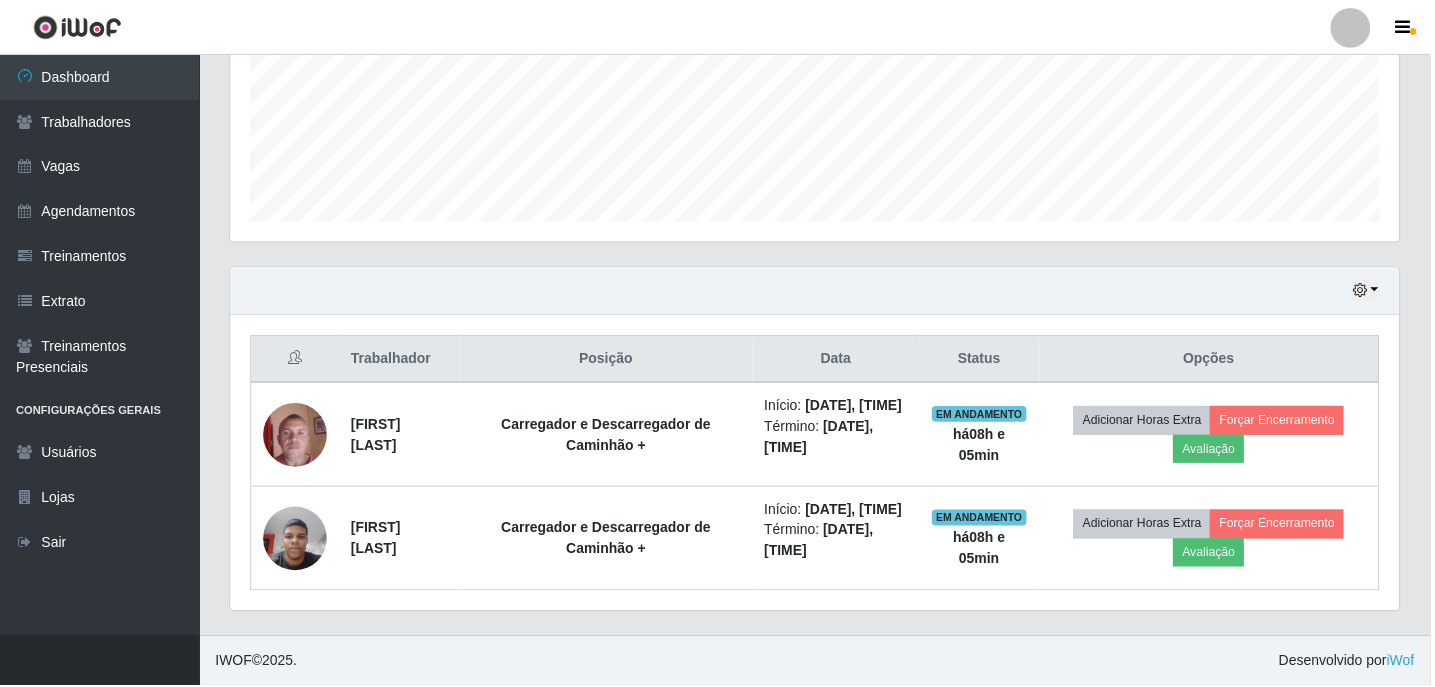 scroll, scrollTop: 999585, scrollLeft: 998827, axis: both 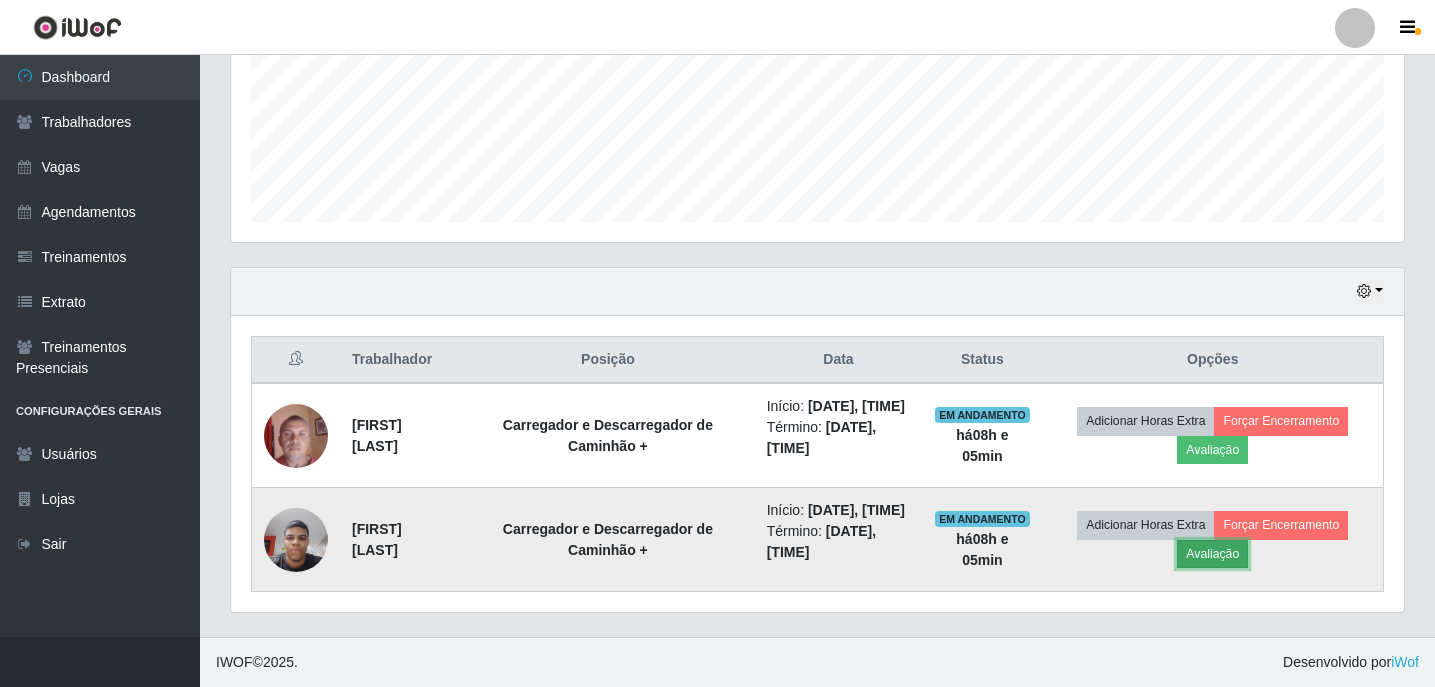 click on "Avaliação" at bounding box center (1212, 554) 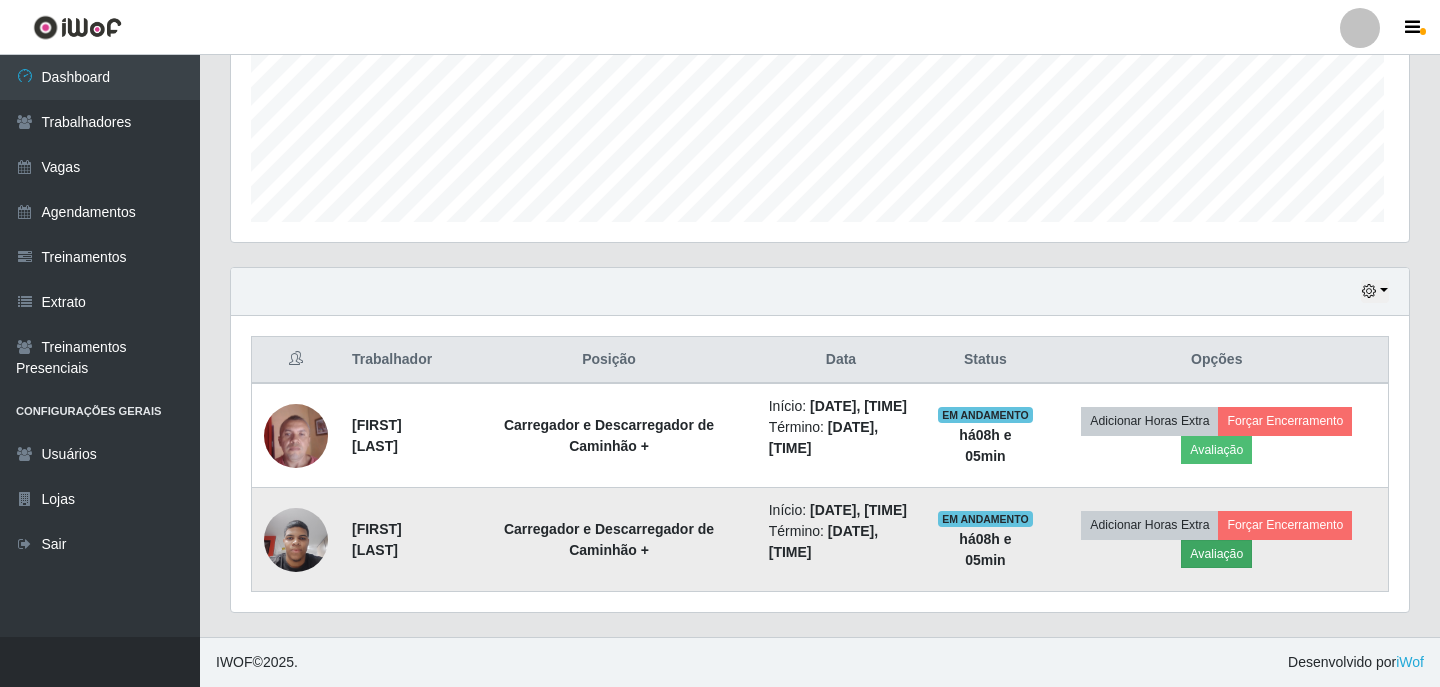 scroll, scrollTop: 999585, scrollLeft: 998837, axis: both 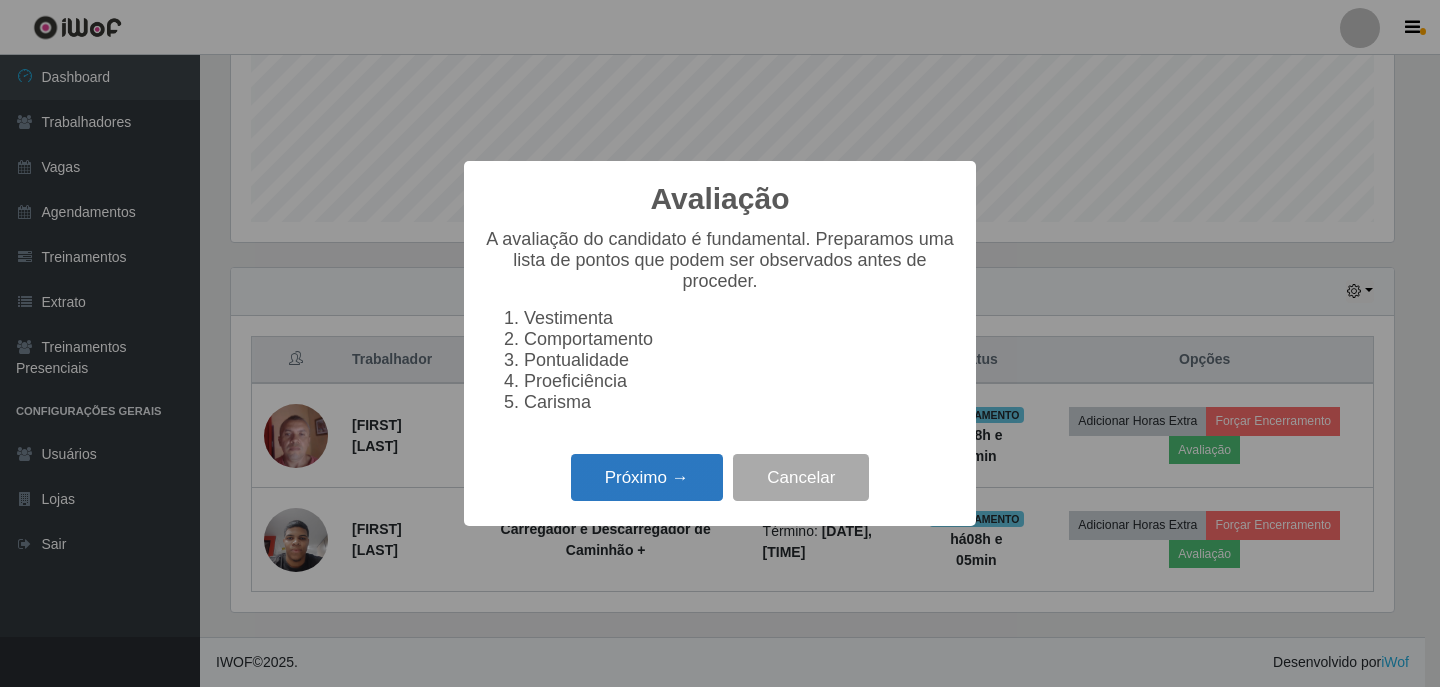 click on "Próximo →" at bounding box center [647, 477] 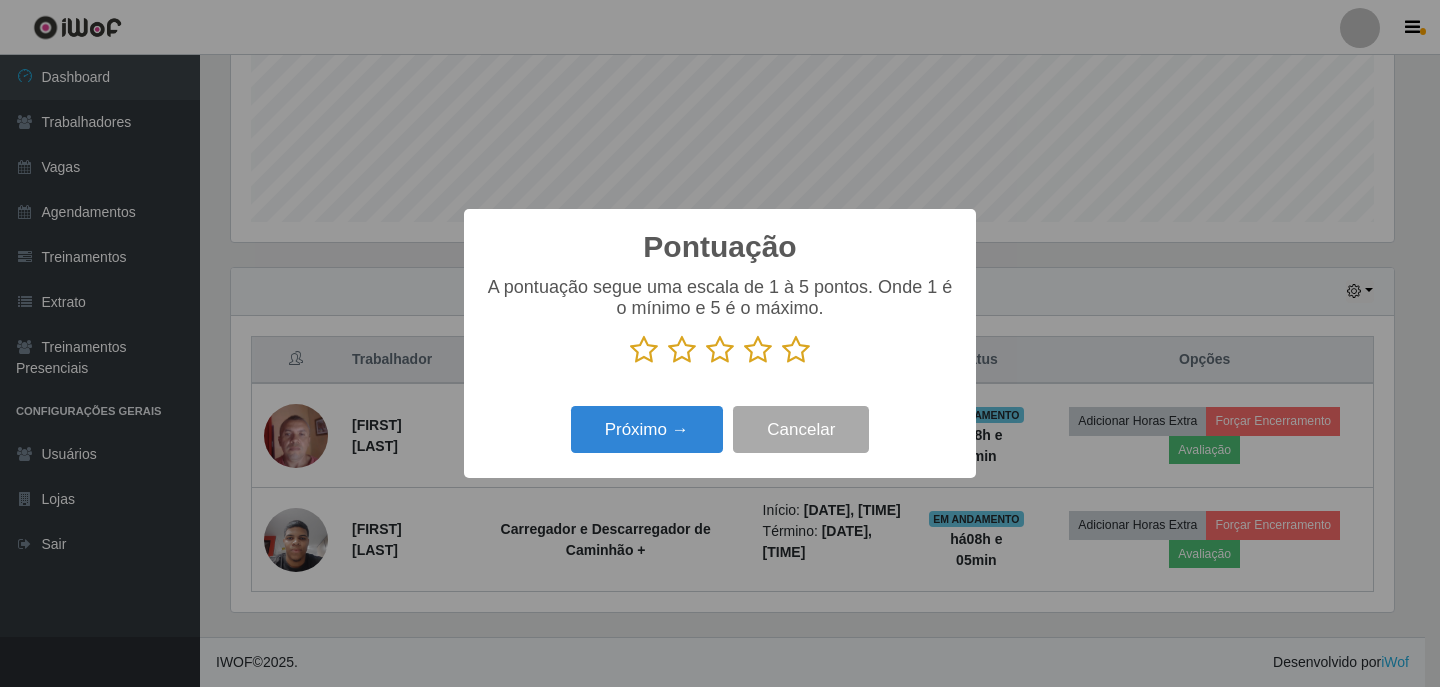 click at bounding box center (796, 350) 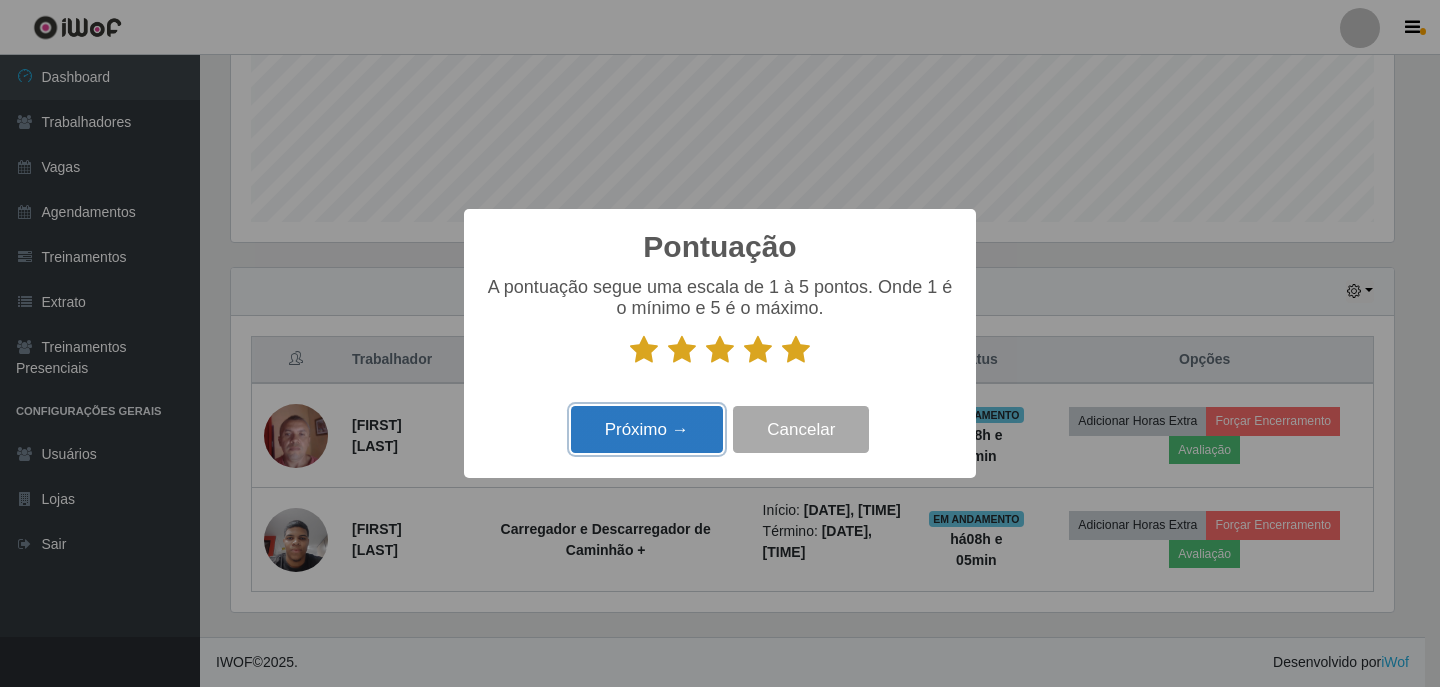 click on "Próximo →" at bounding box center [647, 429] 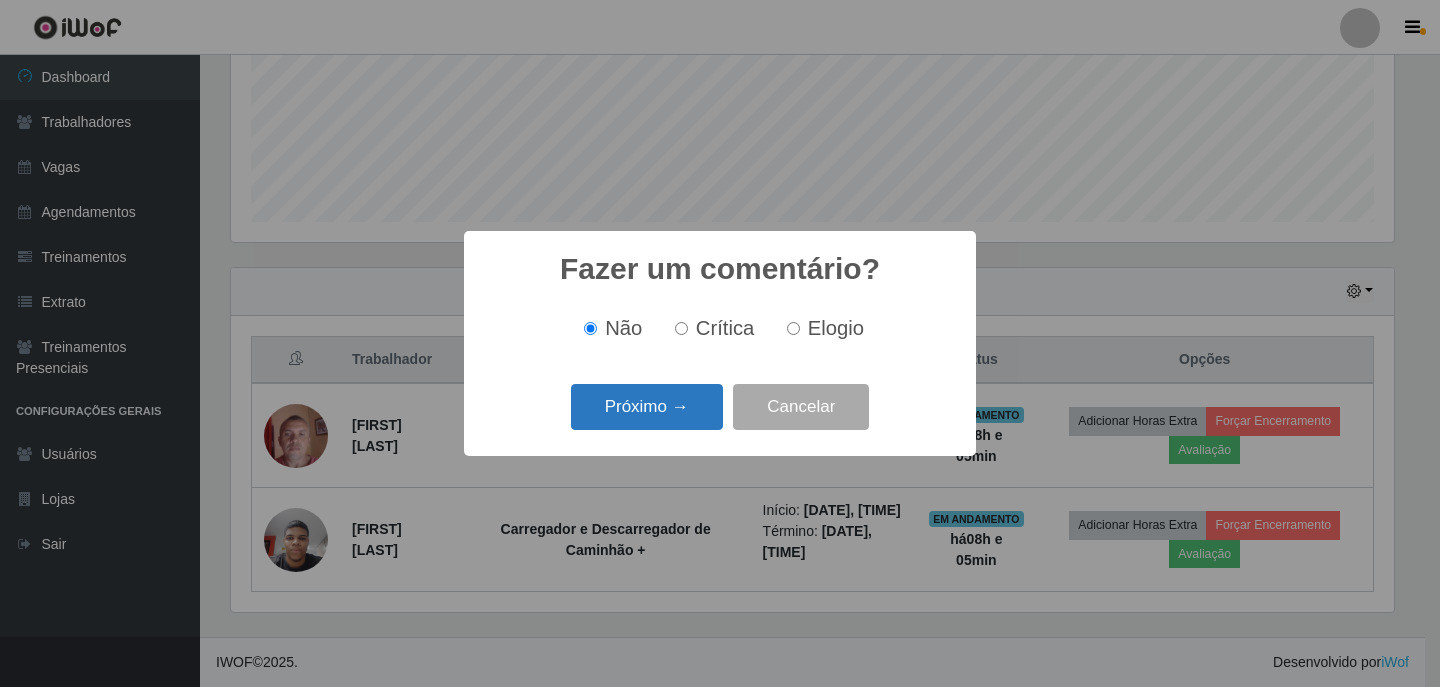 click on "Próximo →" at bounding box center (647, 407) 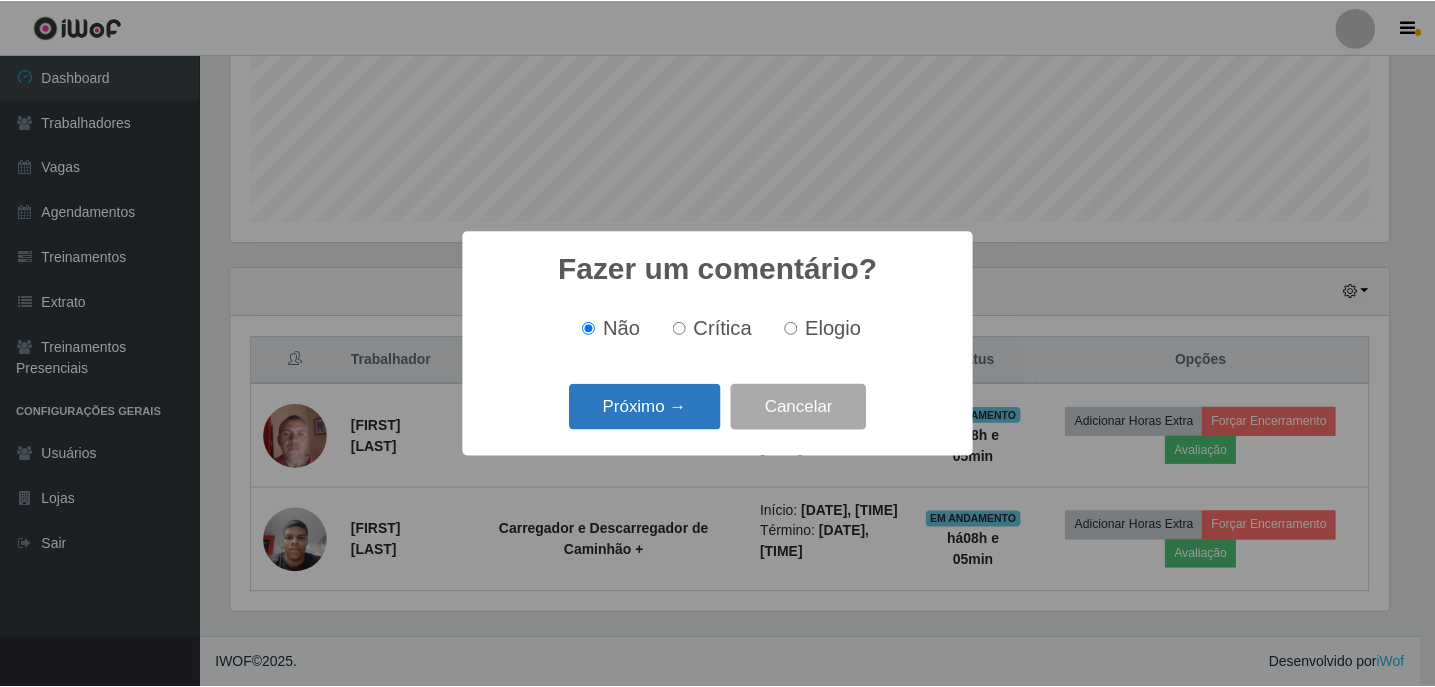 scroll, scrollTop: 999585, scrollLeft: 998837, axis: both 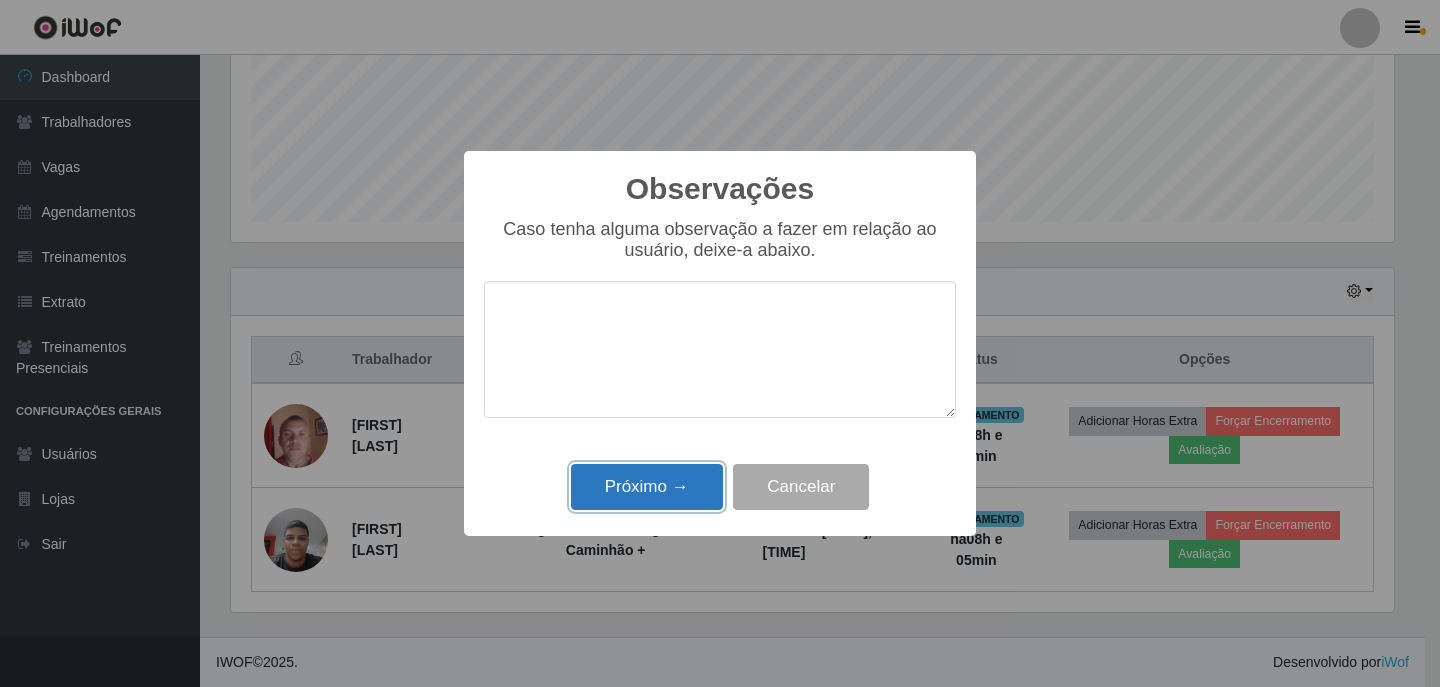 click on "Próximo →" at bounding box center [647, 487] 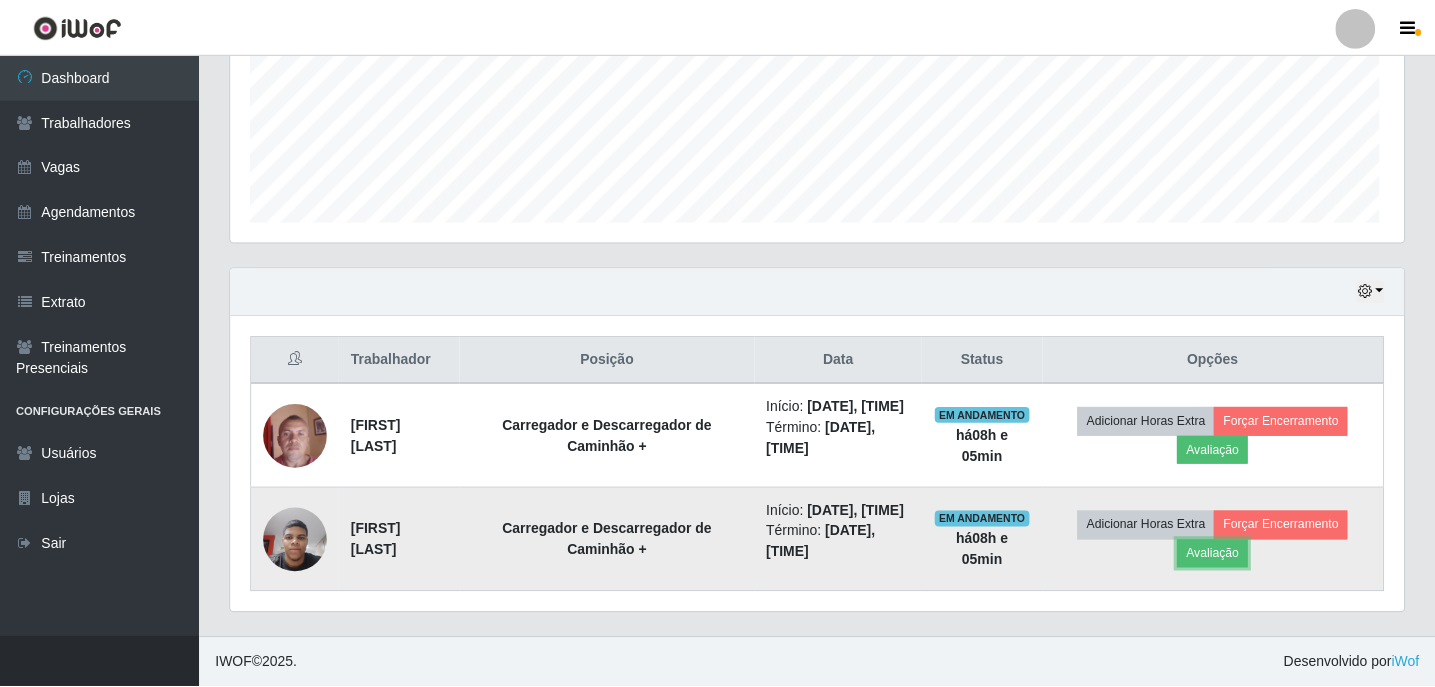 scroll, scrollTop: 999585, scrollLeft: 998827, axis: both 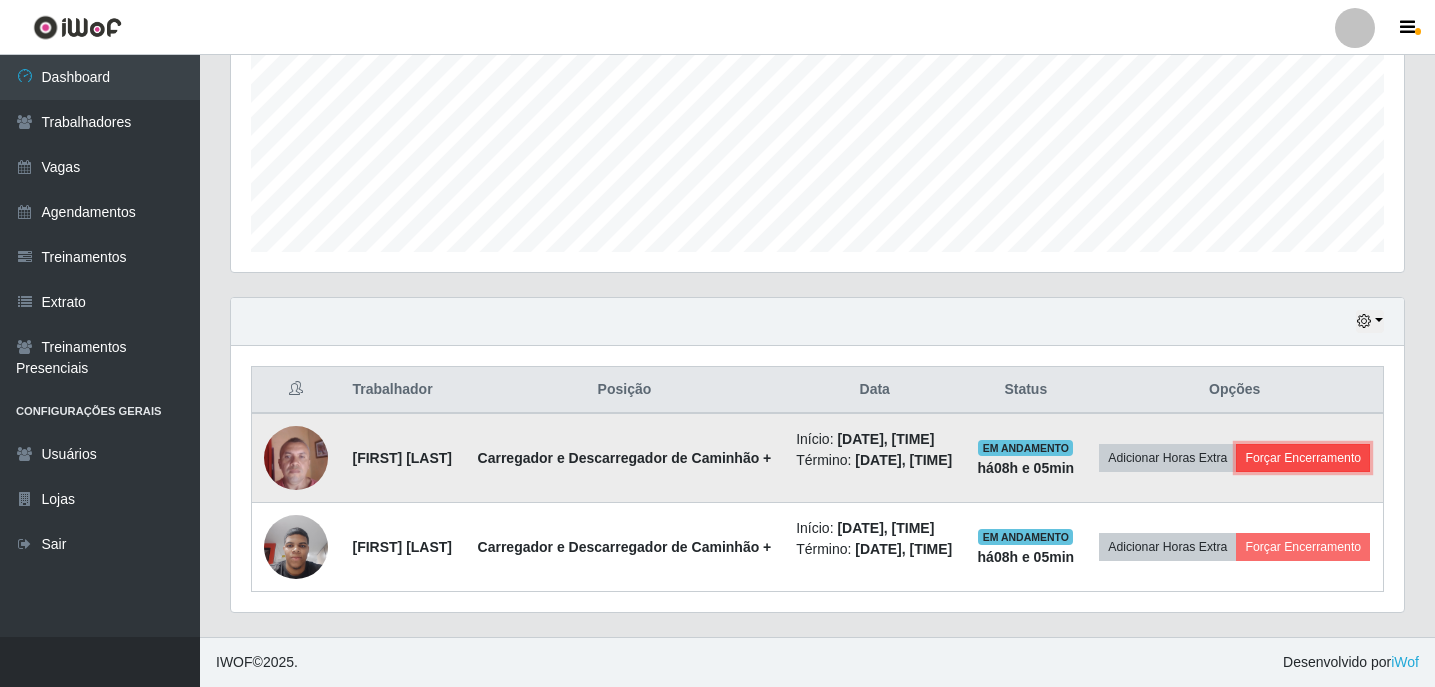 click on "Forçar Encerramento" at bounding box center [1303, 458] 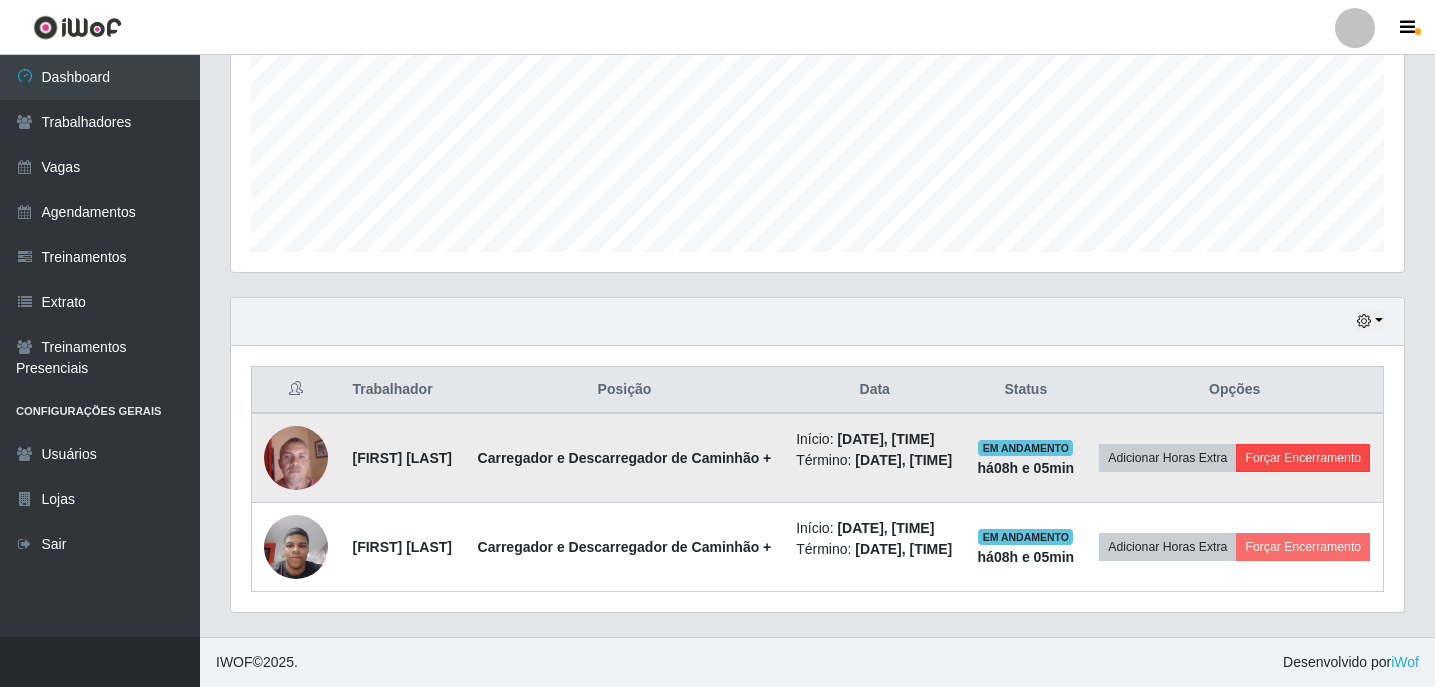 scroll, scrollTop: 999585, scrollLeft: 998837, axis: both 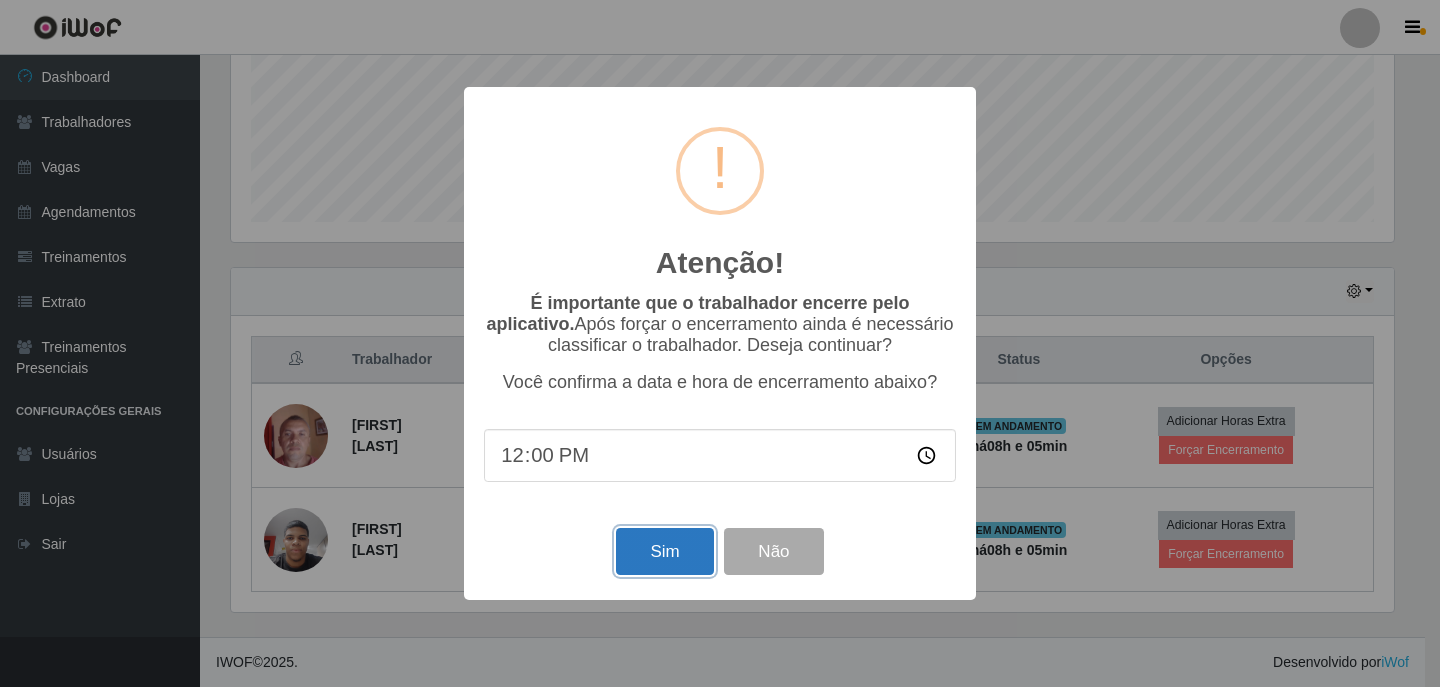 click on "Sim" at bounding box center [664, 551] 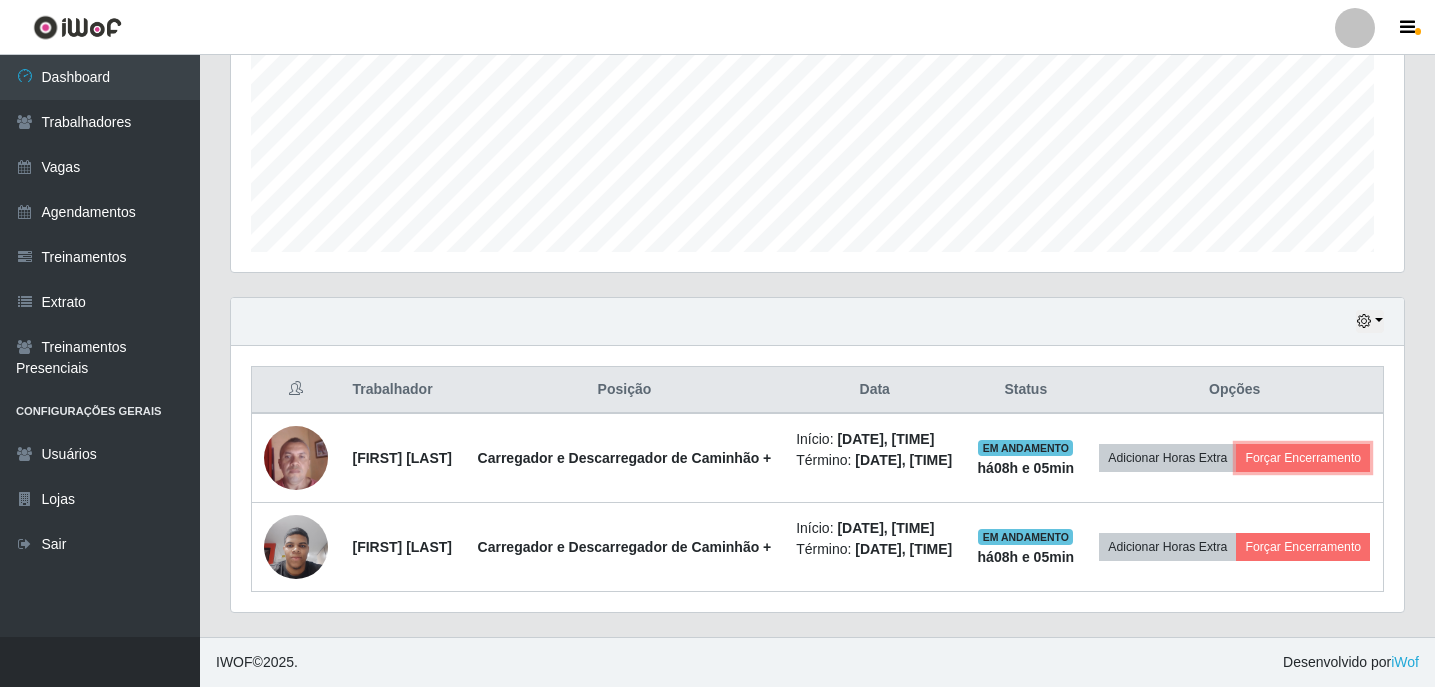 scroll, scrollTop: 999585, scrollLeft: 998827, axis: both 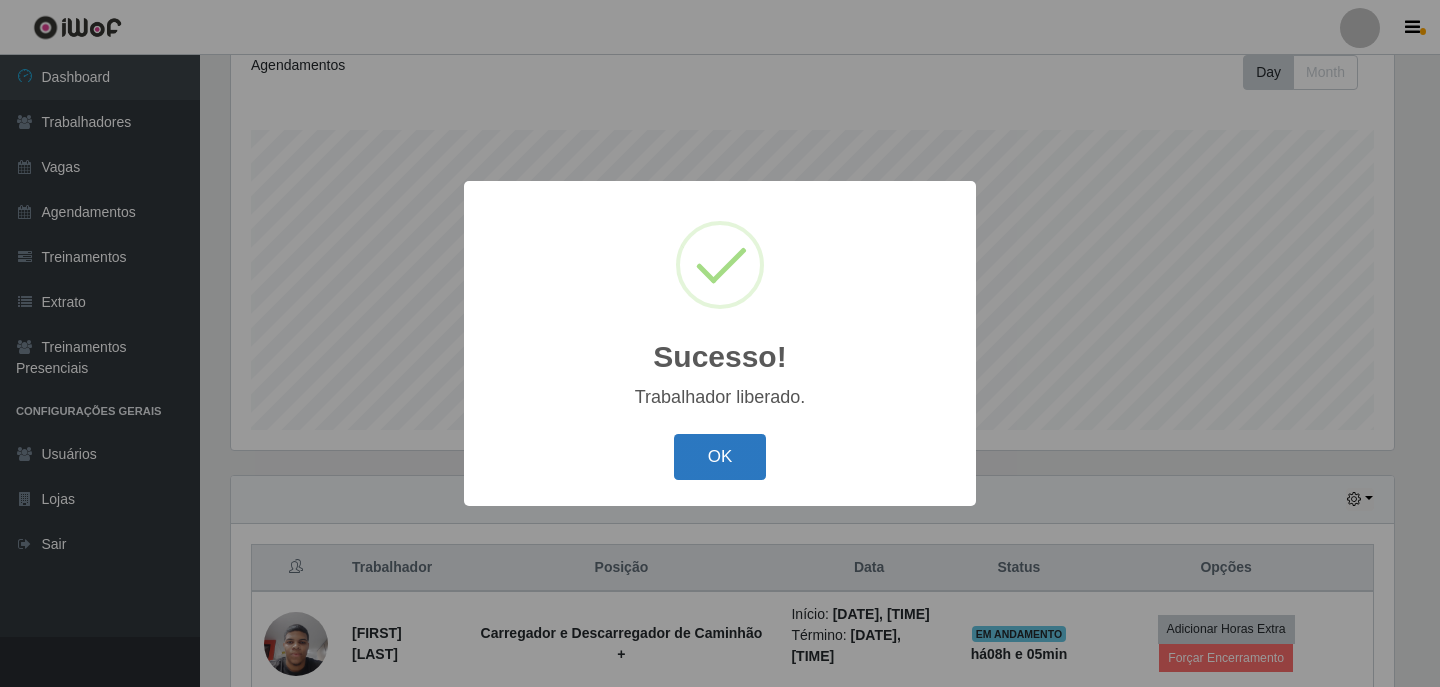 click on "OK" at bounding box center [720, 457] 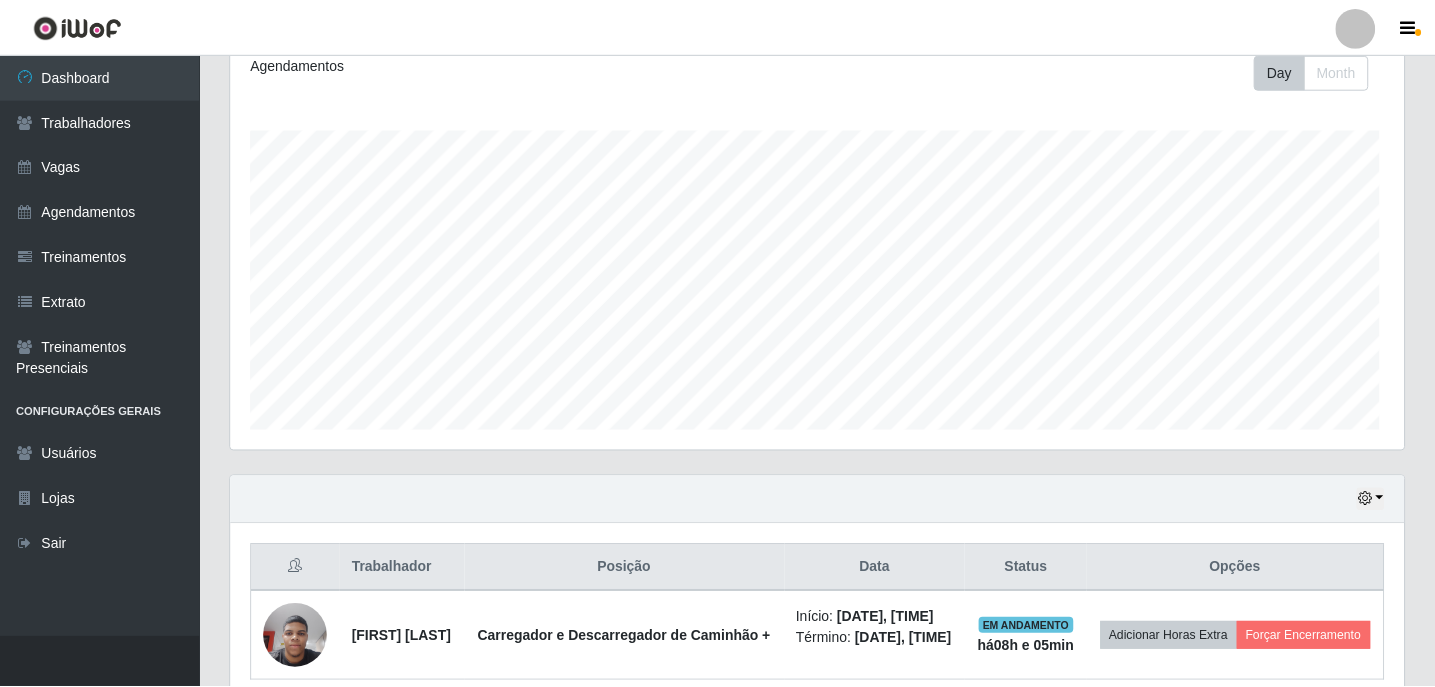scroll, scrollTop: 999585, scrollLeft: 998827, axis: both 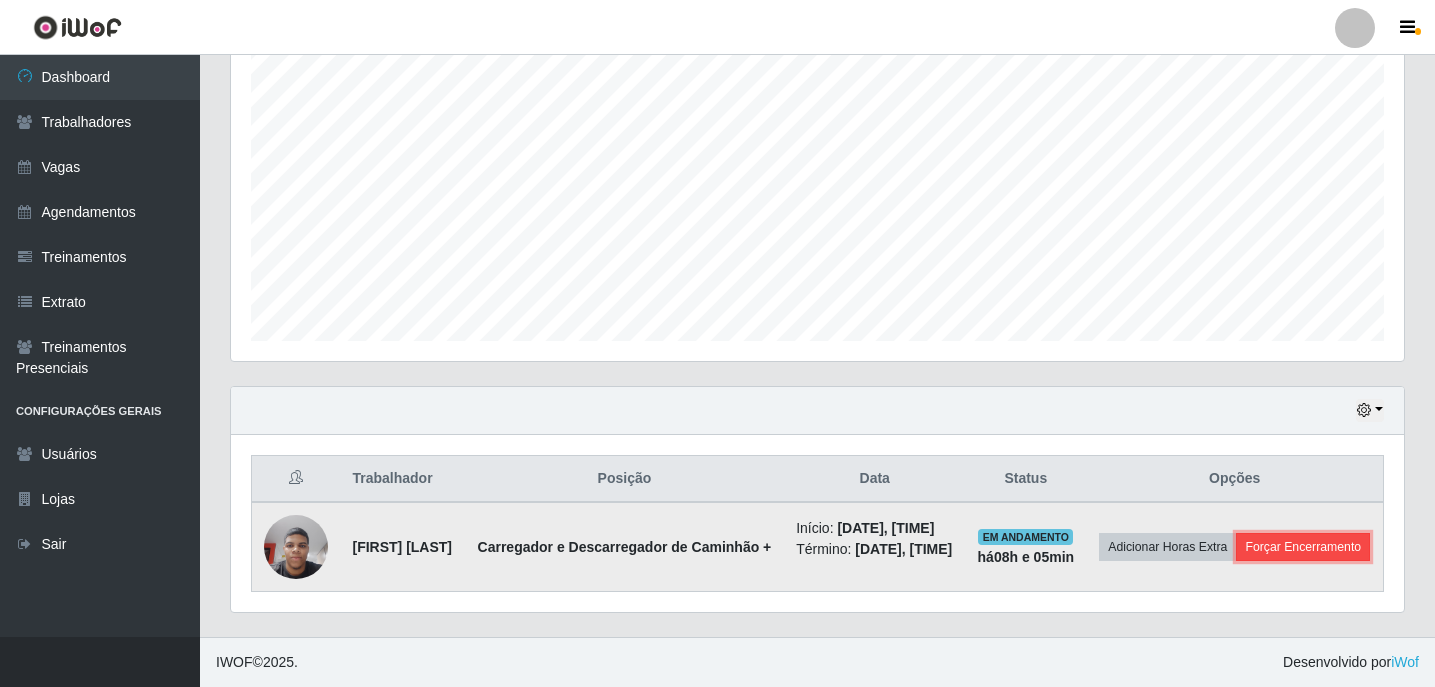 click on "Forçar Encerramento" at bounding box center [1303, 547] 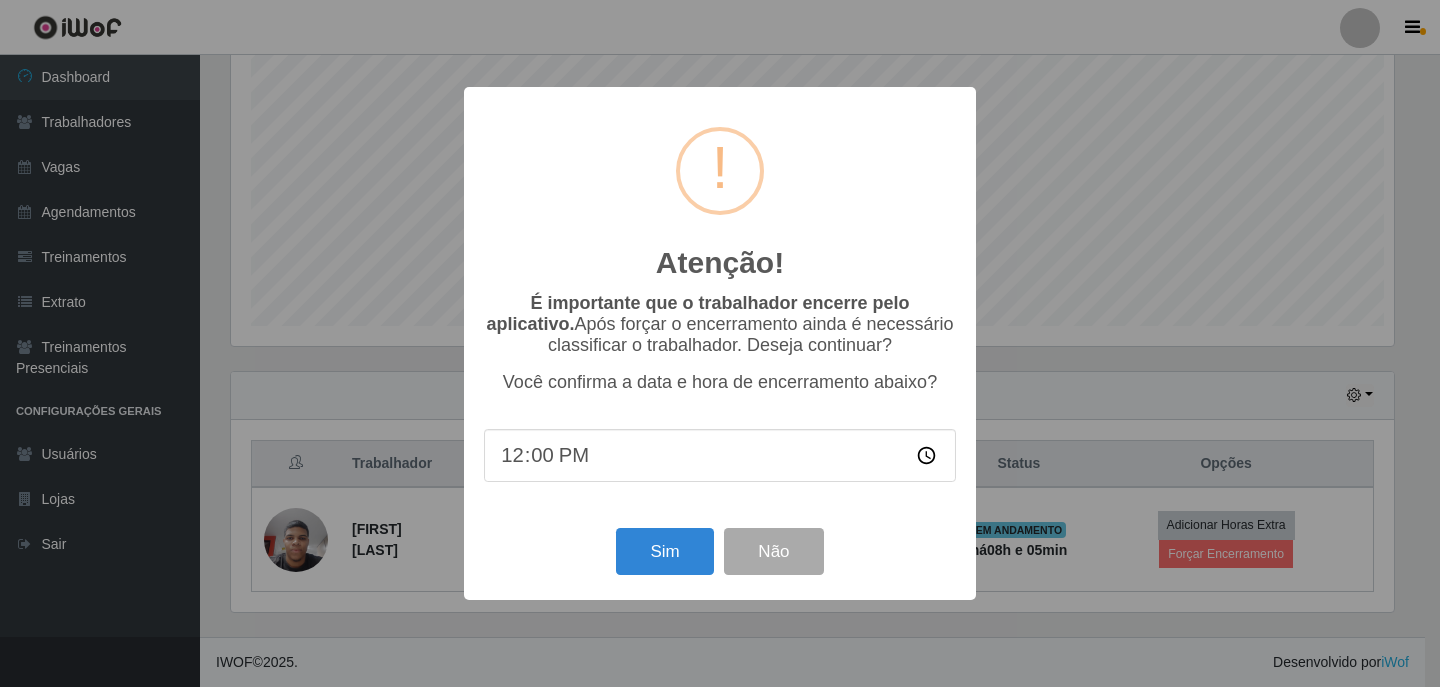 scroll, scrollTop: 999585, scrollLeft: 998837, axis: both 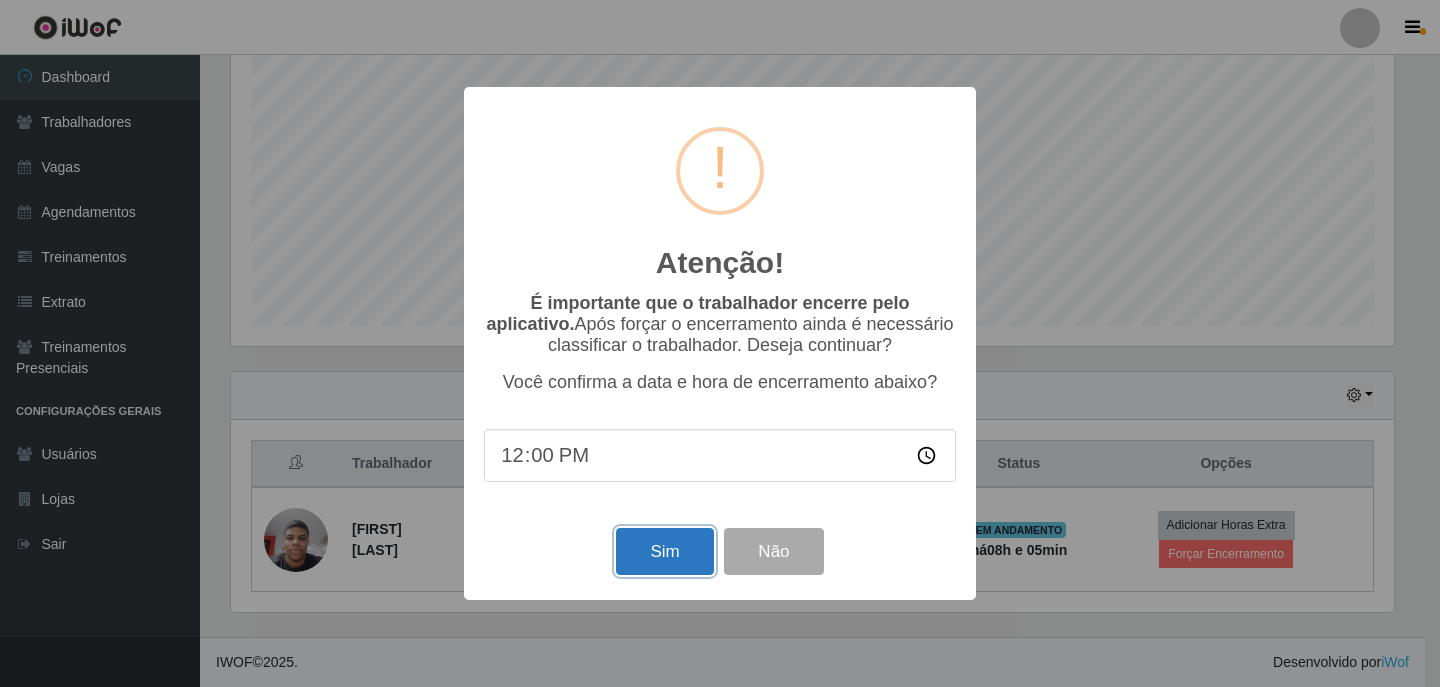 click on "Sim" at bounding box center (664, 551) 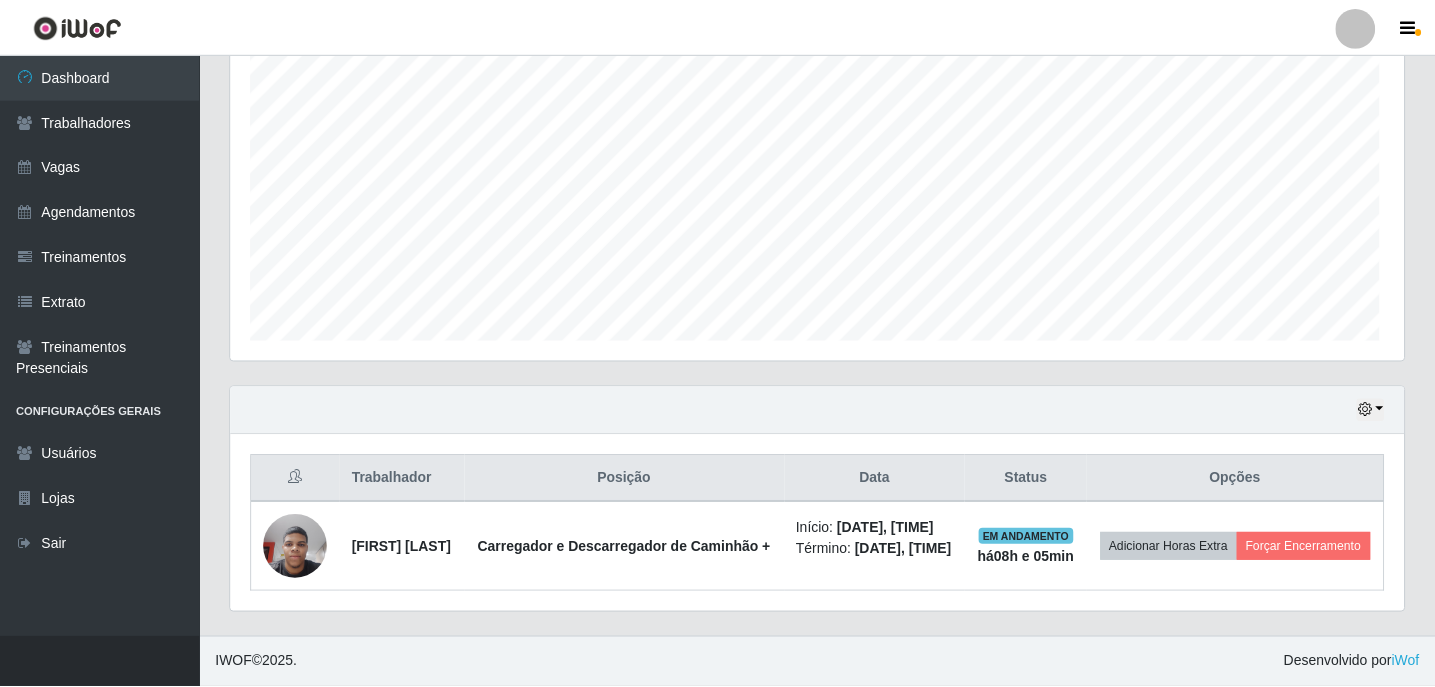 scroll, scrollTop: 999585, scrollLeft: 998827, axis: both 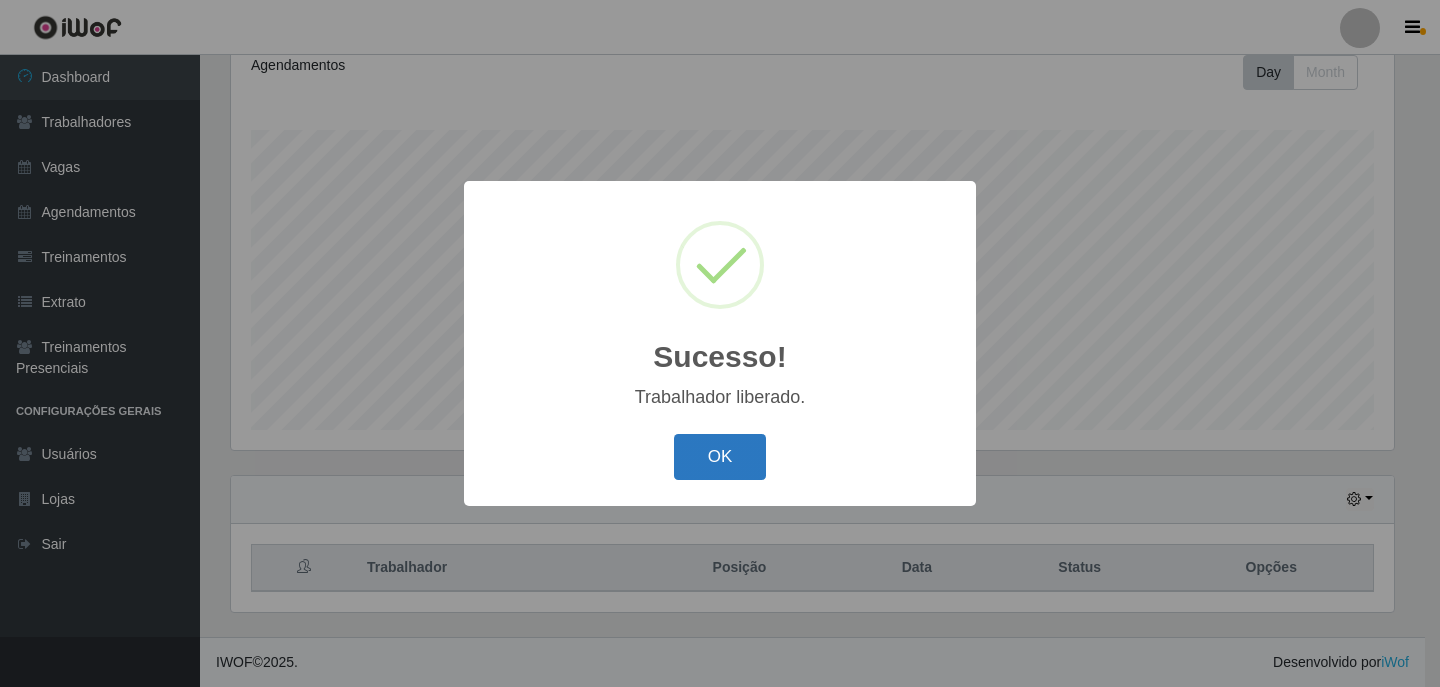 click on "OK" at bounding box center (720, 457) 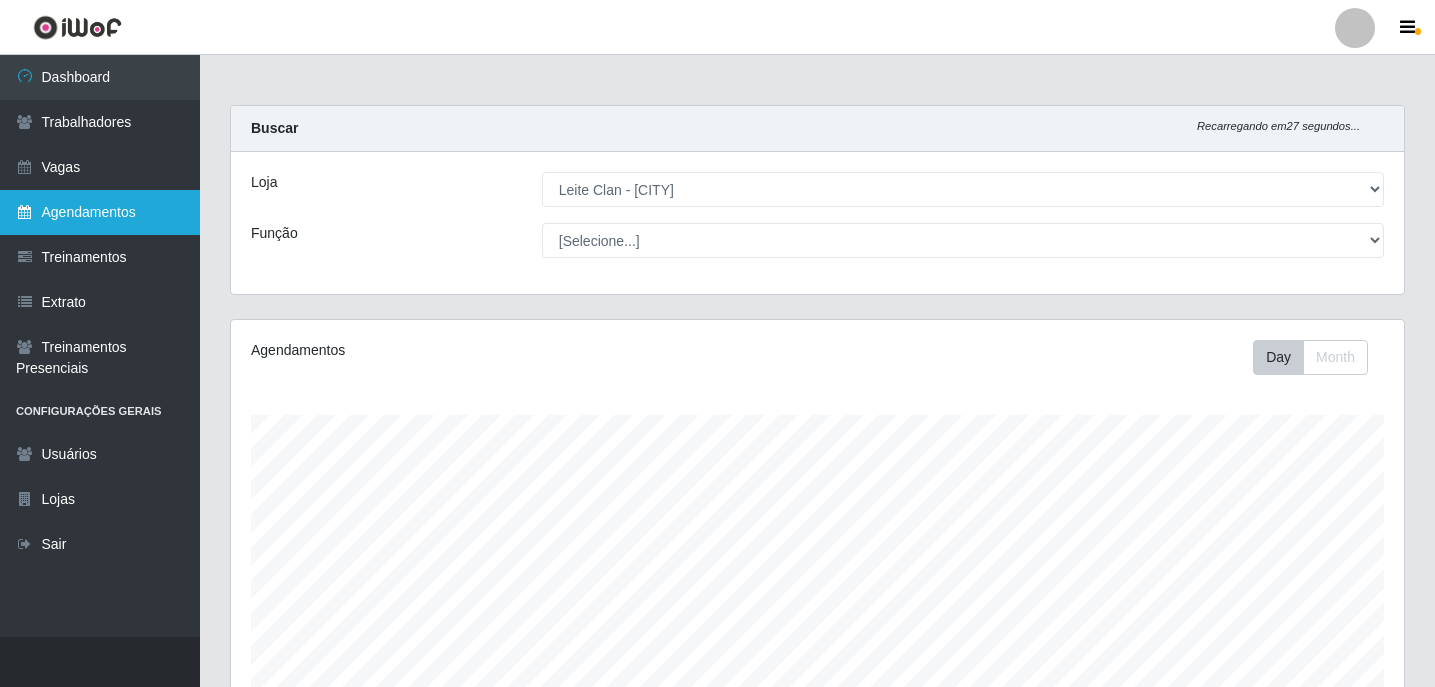 click on "Agendamentos" at bounding box center [100, 212] 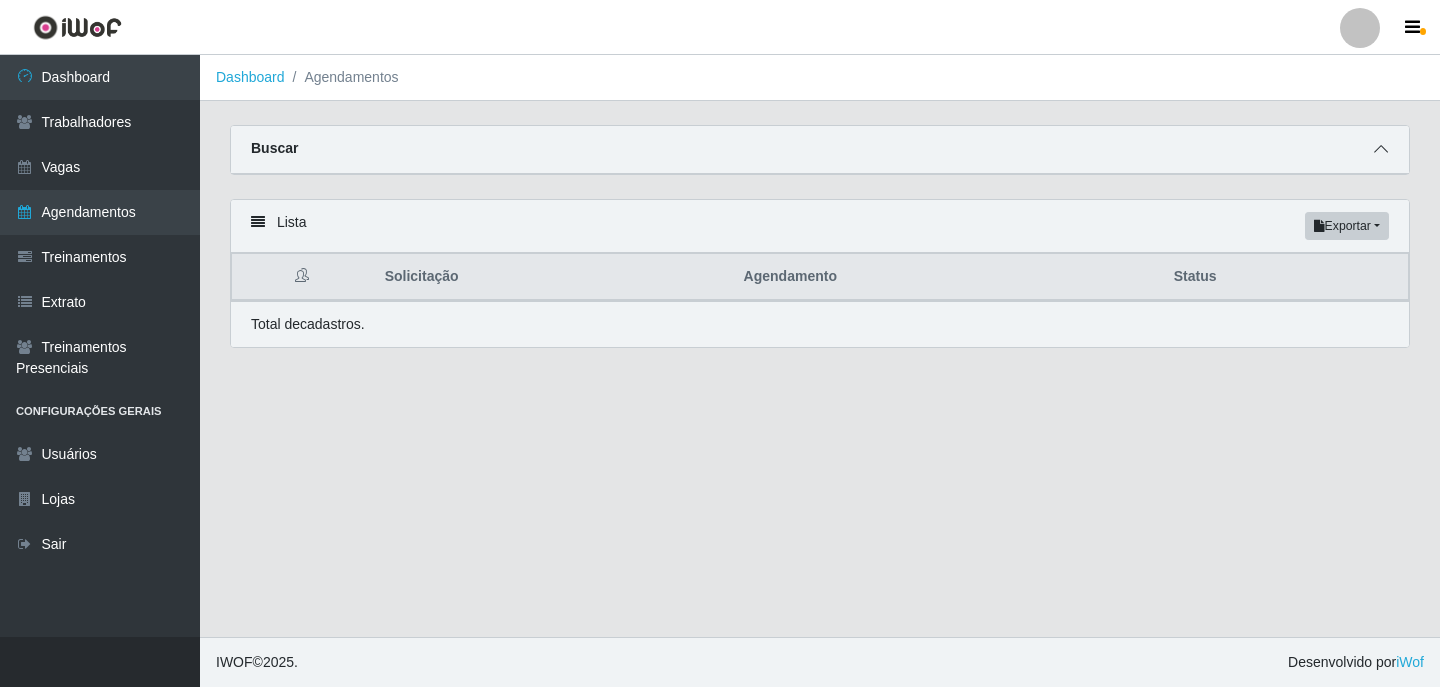 click at bounding box center (1381, 149) 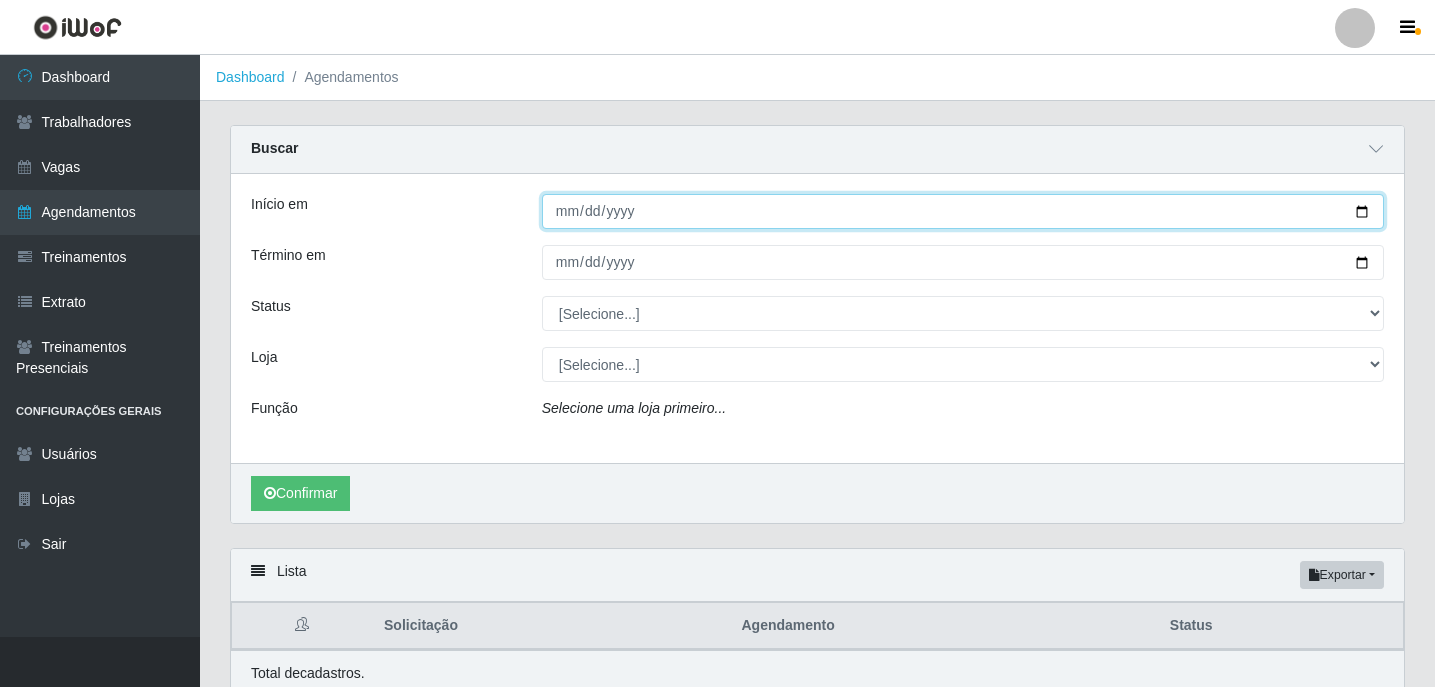 click on "Início em" at bounding box center (963, 211) 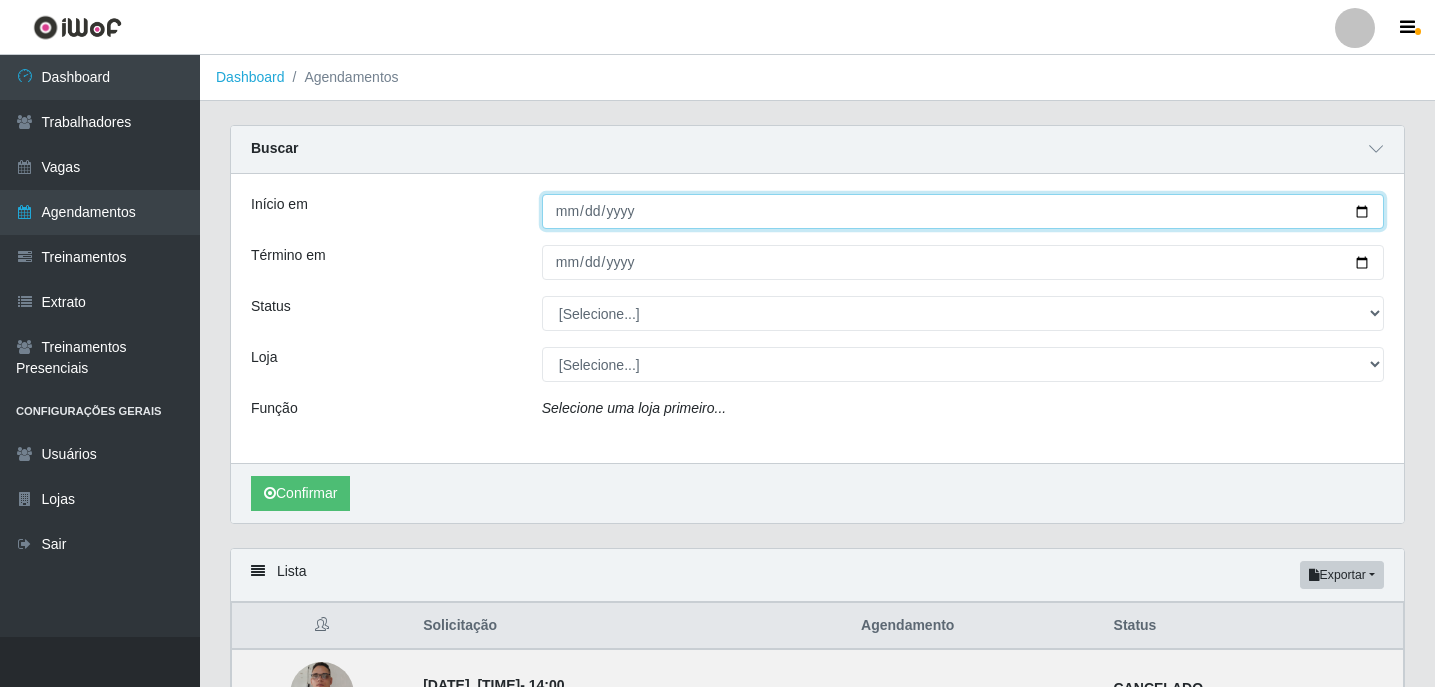 type on "2025-08-06" 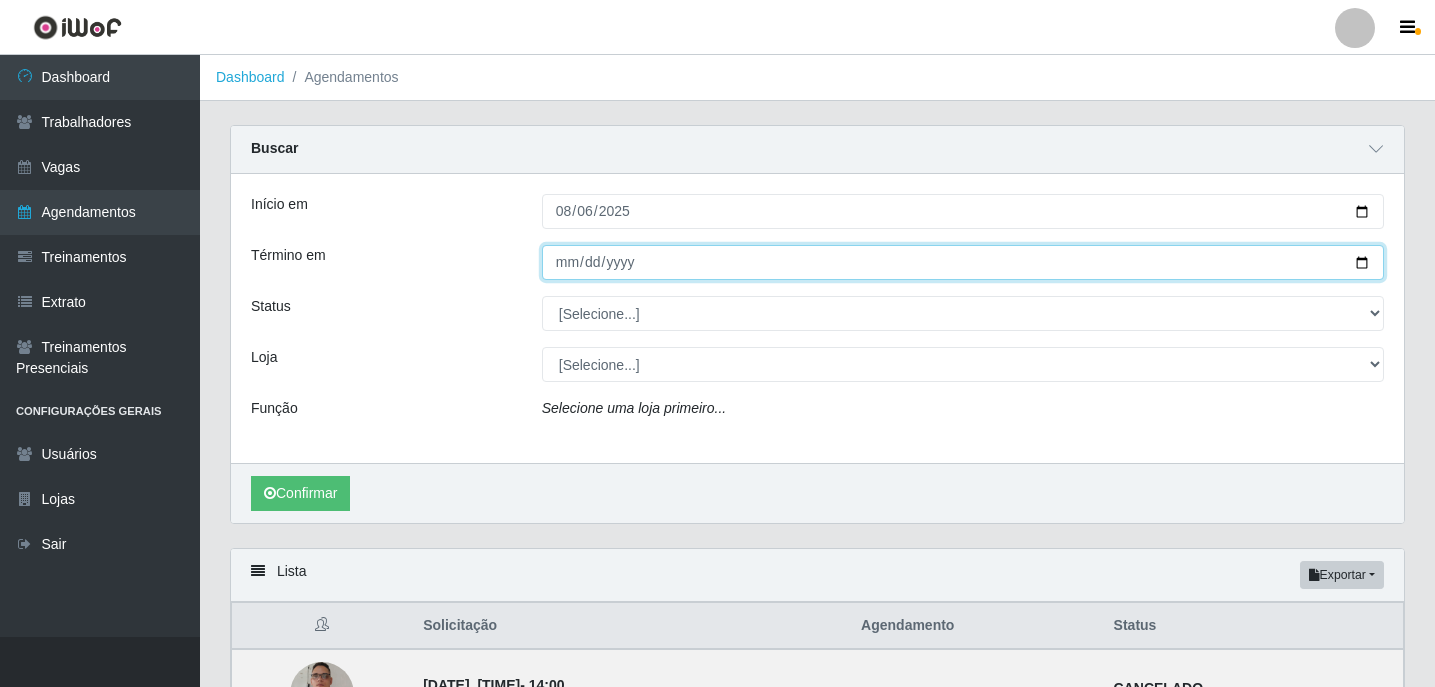 click on "Término em" at bounding box center [963, 262] 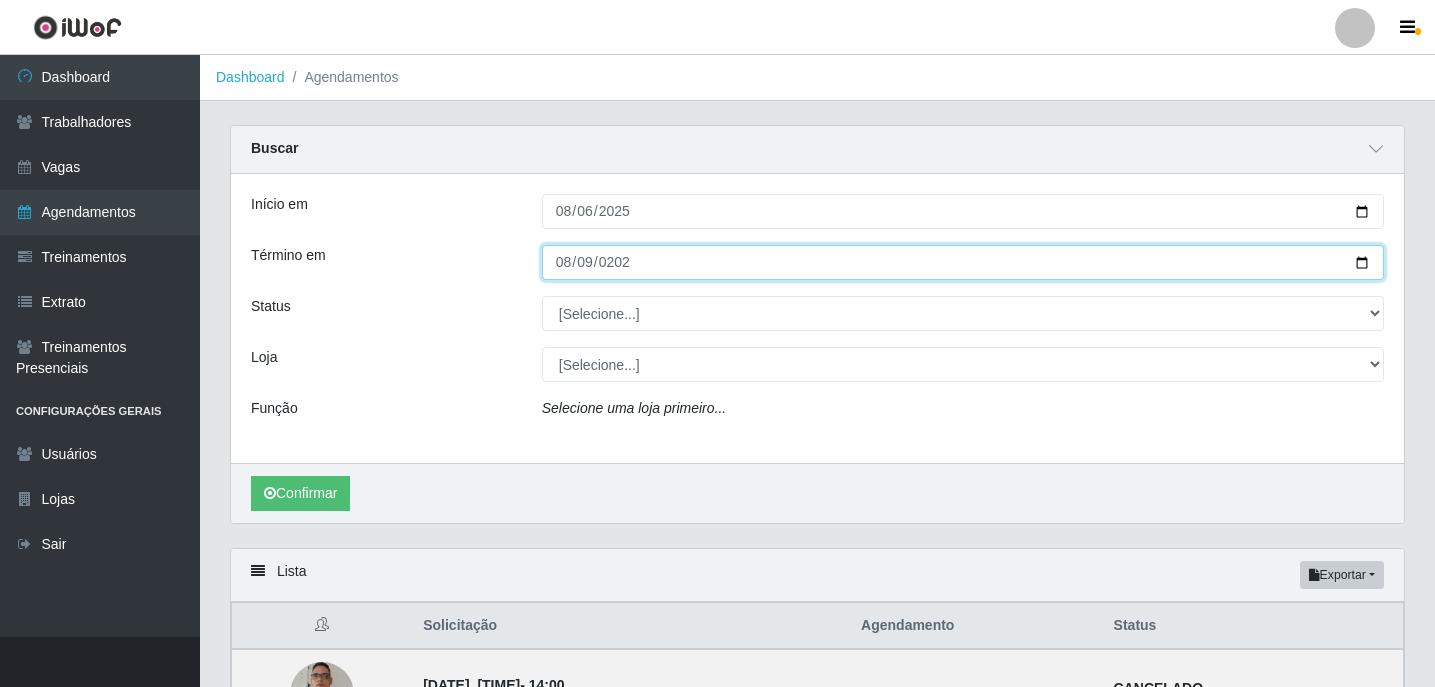 type on "2025-08-09" 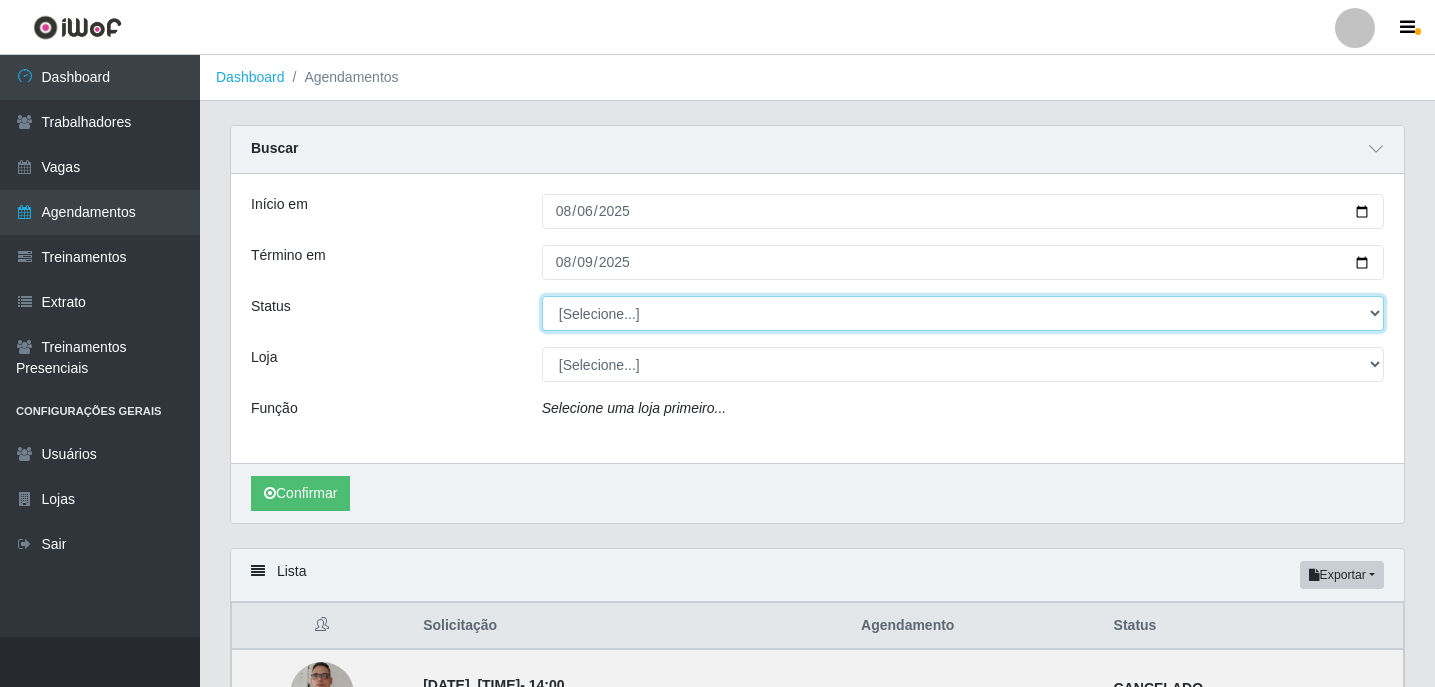 click on "[Selecione...] AGENDADO AGUARDANDO LIBERAR EM ANDAMENTO EM REVISÃO FINALIZADO CANCELADO FALTA" at bounding box center [963, 313] 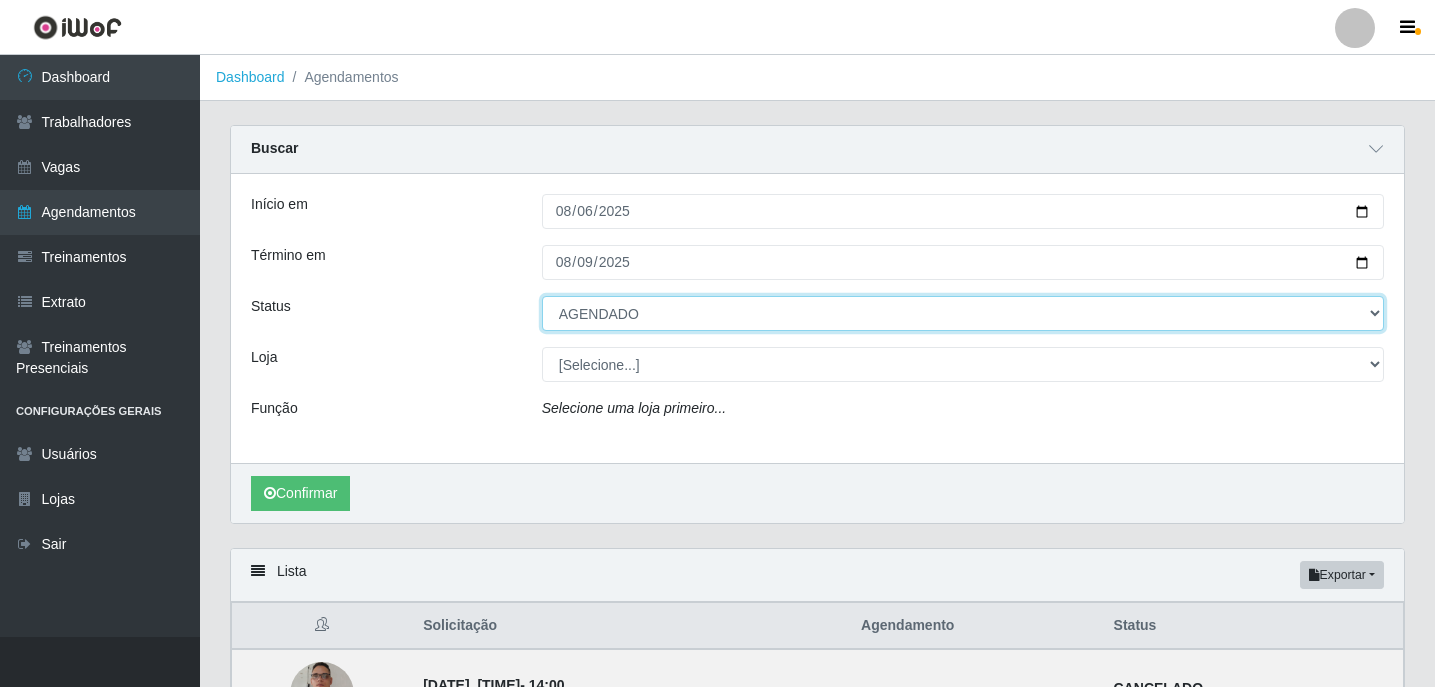 click on "[Selecione...] AGENDADO AGUARDANDO LIBERAR EM ANDAMENTO EM REVISÃO FINALIZADO CANCELADO FALTA" at bounding box center [963, 313] 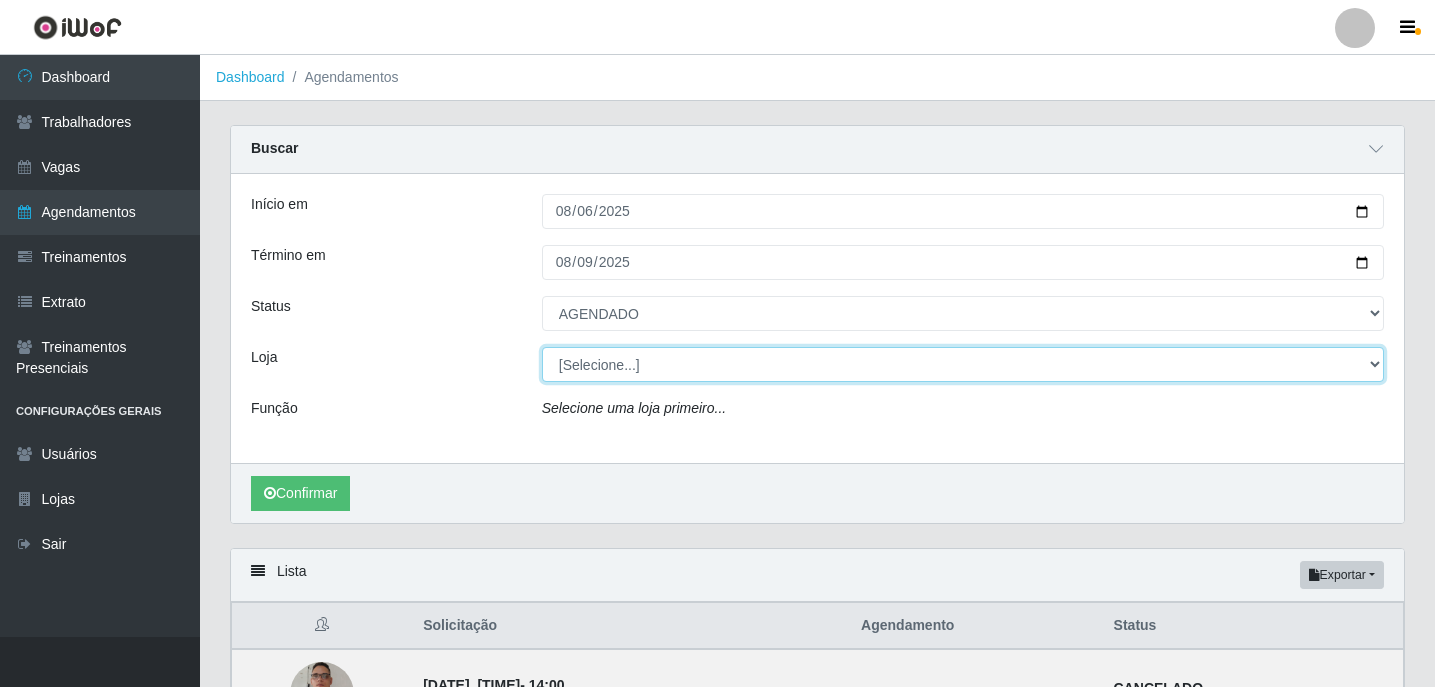 click on "[Selecione...] Leite Clan - [CITY]" at bounding box center (963, 364) 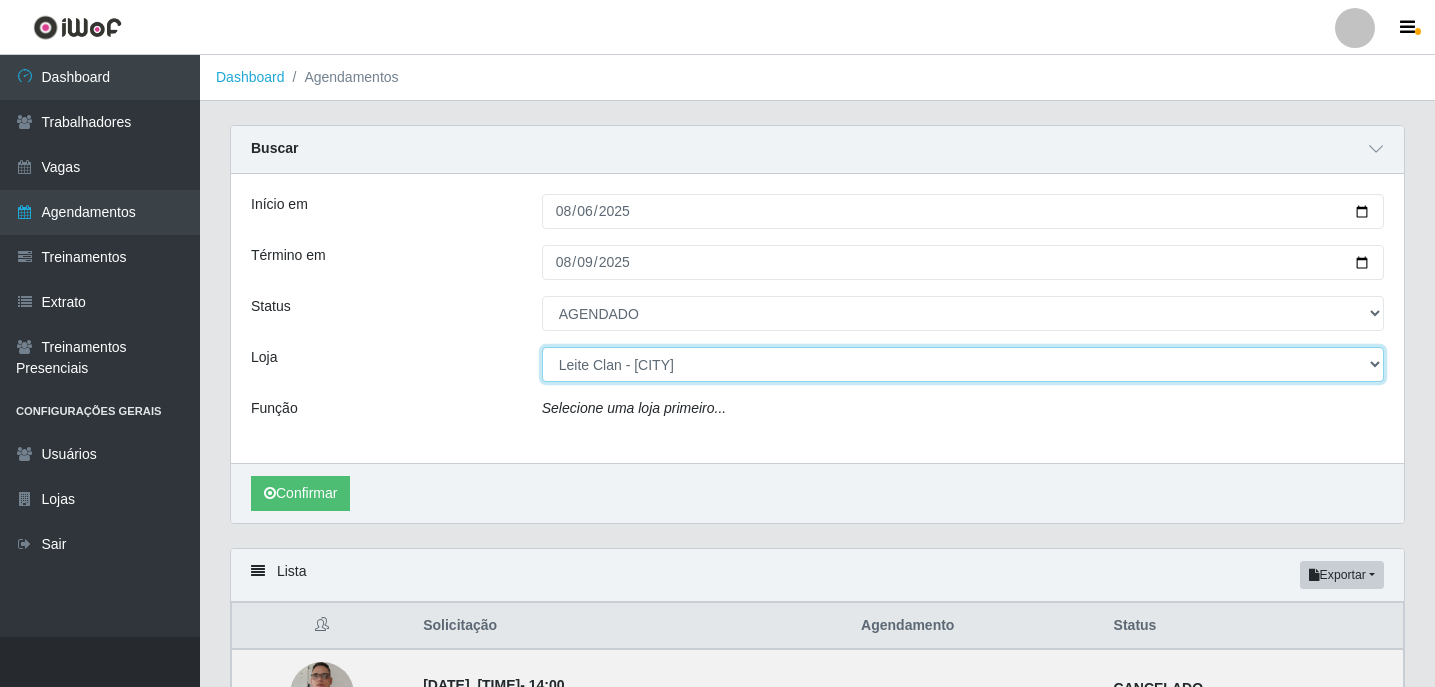 click on "[Selecione...] Leite Clan - [CITY]" at bounding box center [963, 364] 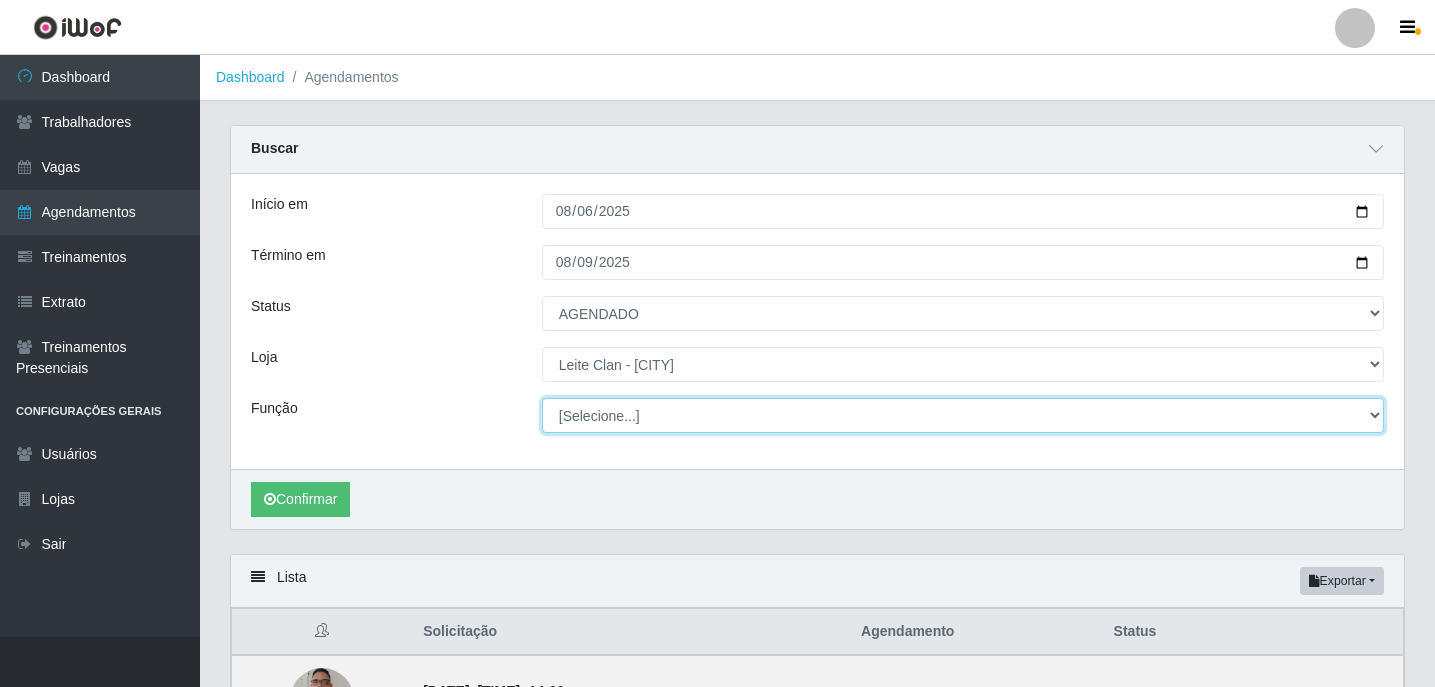 click on "[Selecione...] ASG ASG + Carregador e Descarregador de Caminhão Carregador e Descarregador de Caminhão + Carregador e Descarregador de Caminhão ++" at bounding box center (963, 415) 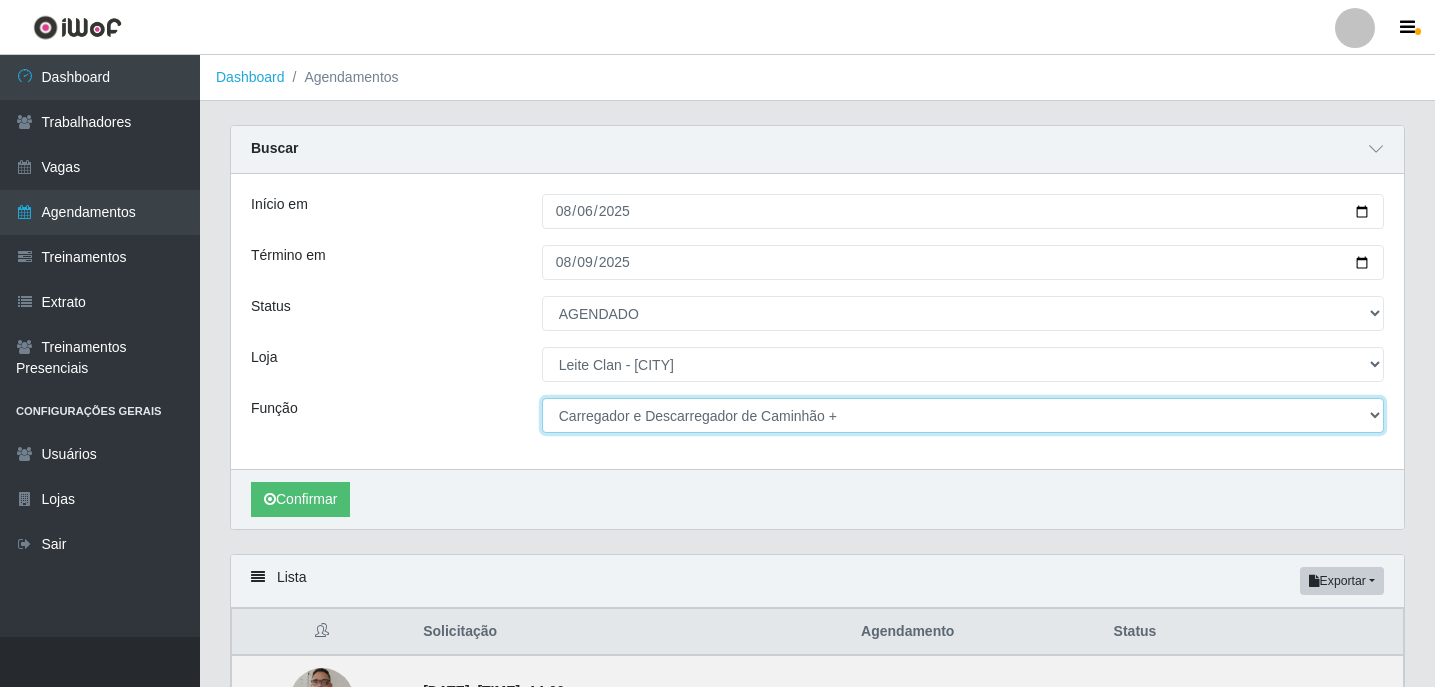 click on "[Selecione...] ASG ASG + Carregador e Descarregador de Caminhão Carregador e Descarregador de Caminhão + Carregador e Descarregador de Caminhão ++" at bounding box center (963, 415) 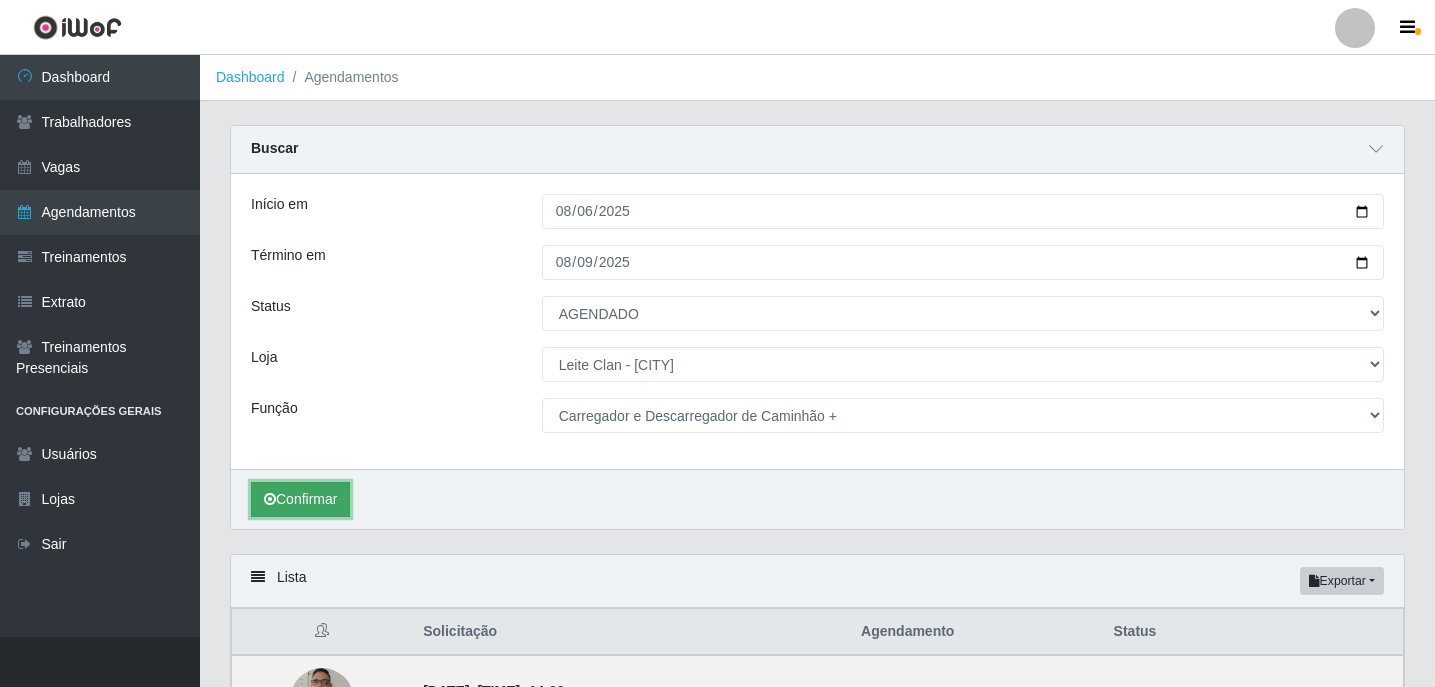 click on "Confirmar" at bounding box center (300, 499) 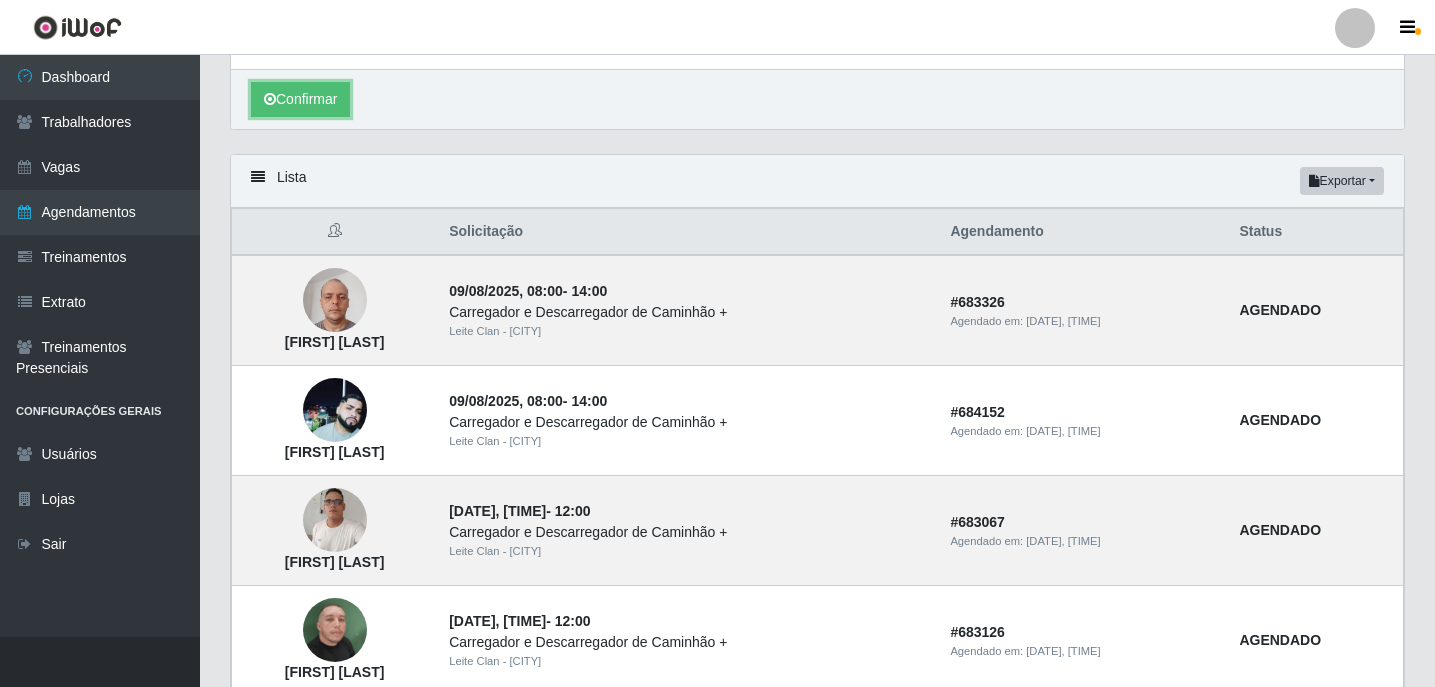 scroll, scrollTop: 500, scrollLeft: 0, axis: vertical 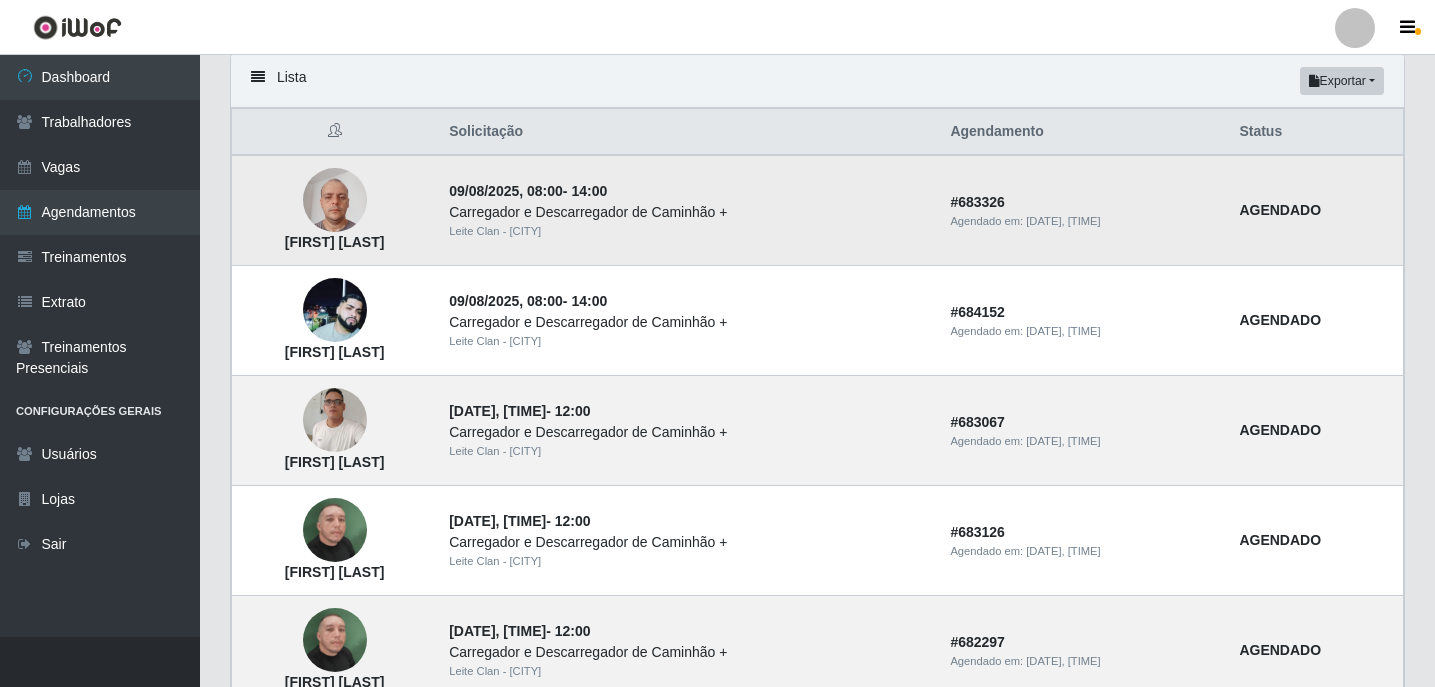click at bounding box center (335, 200) 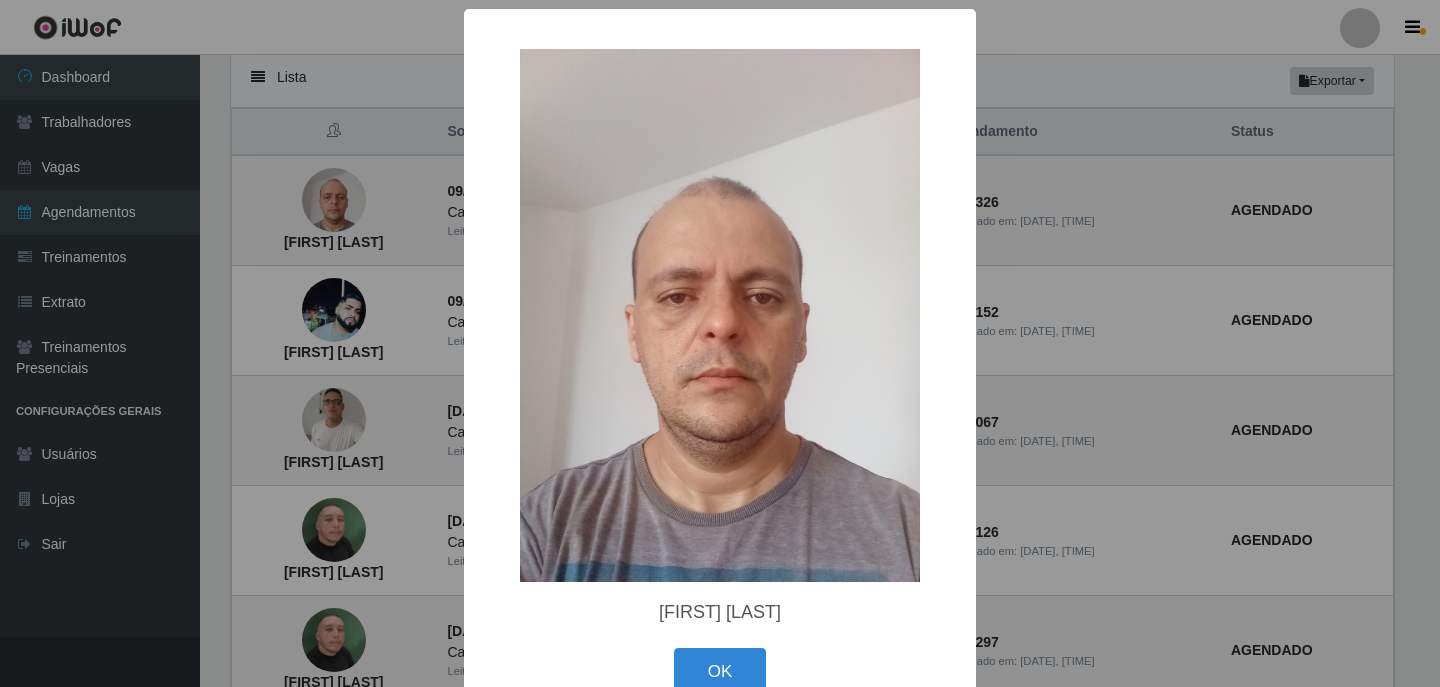 click on "× [FIRST] [LAST] OK Cancel" at bounding box center (720, 343) 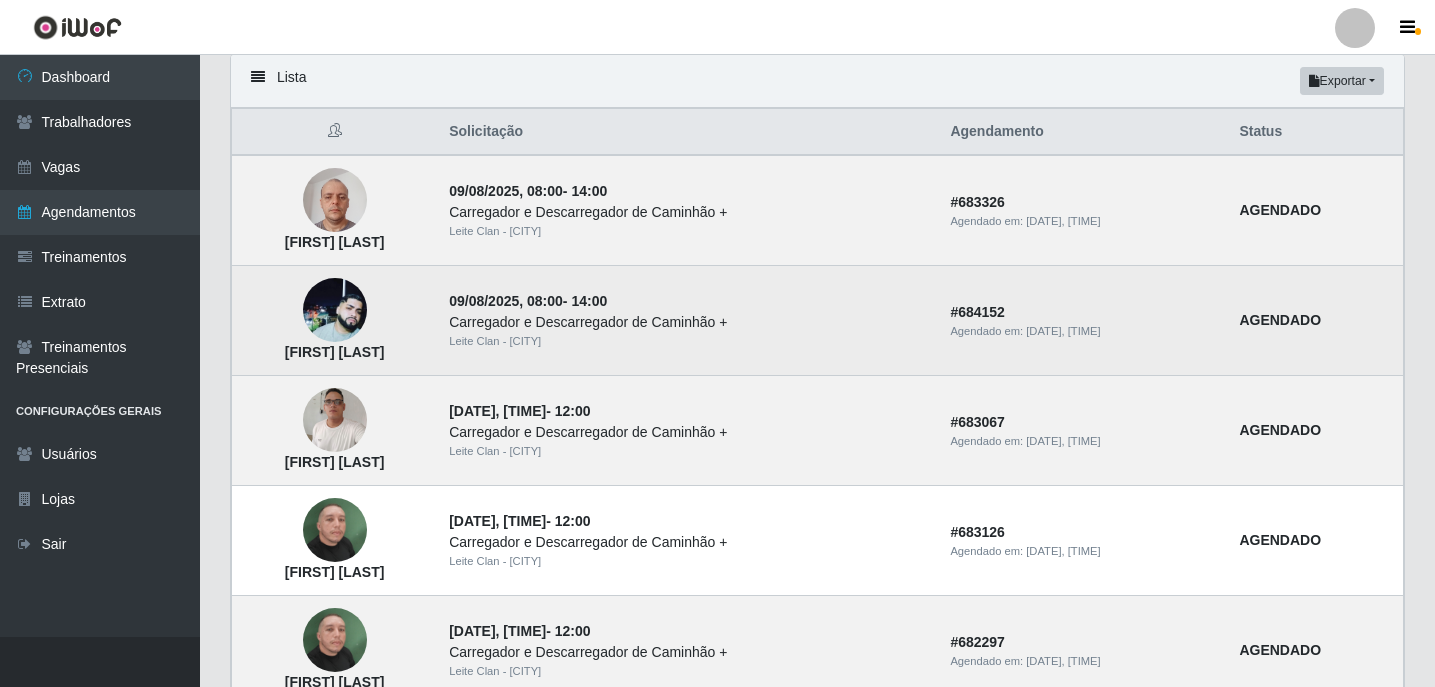 click at bounding box center (335, 310) 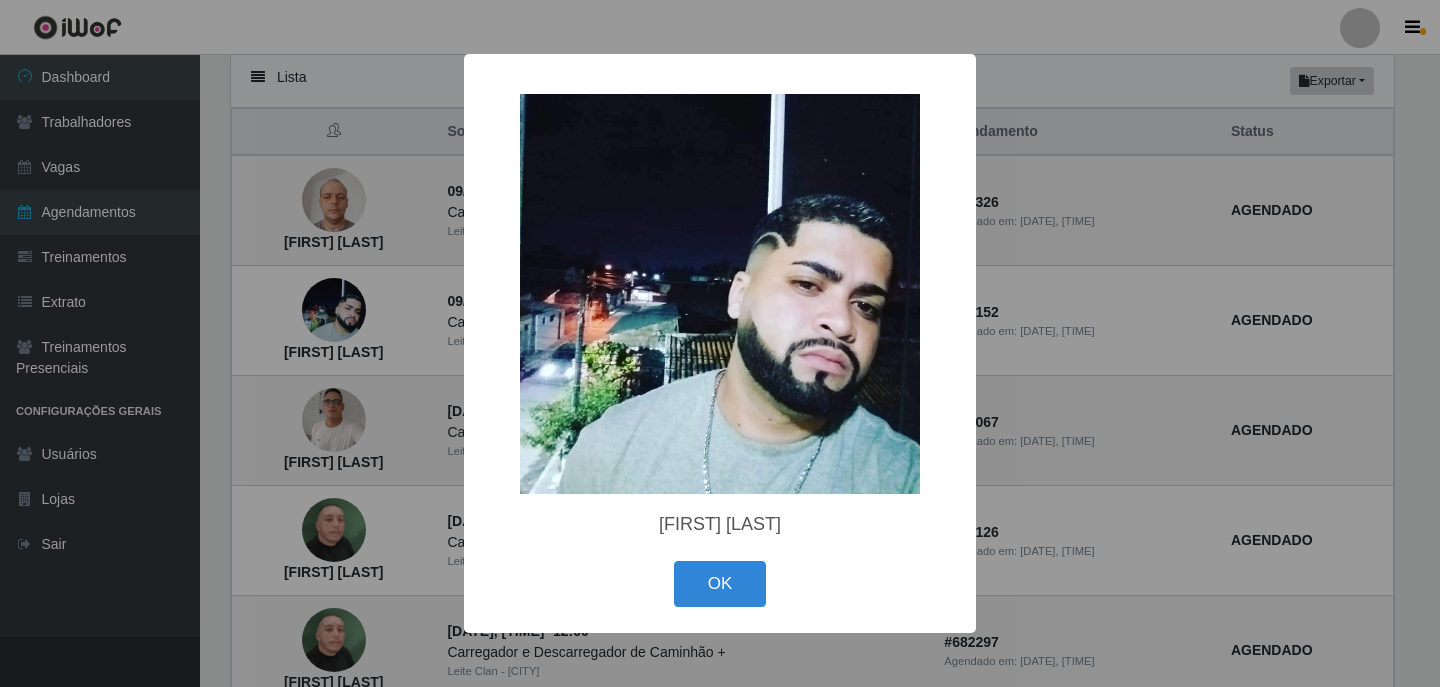 click on "× [FIRST] [LAST] OK Cancel" at bounding box center [720, 343] 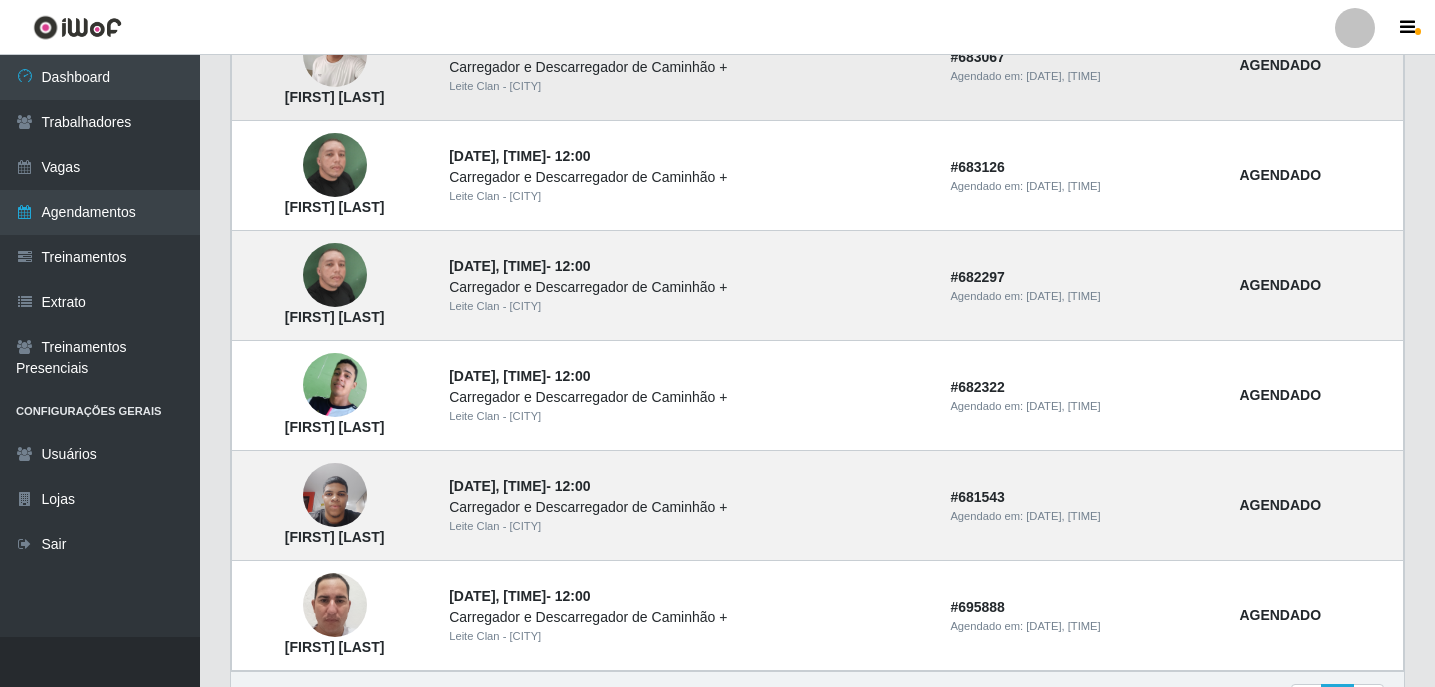 scroll, scrollTop: 986, scrollLeft: 0, axis: vertical 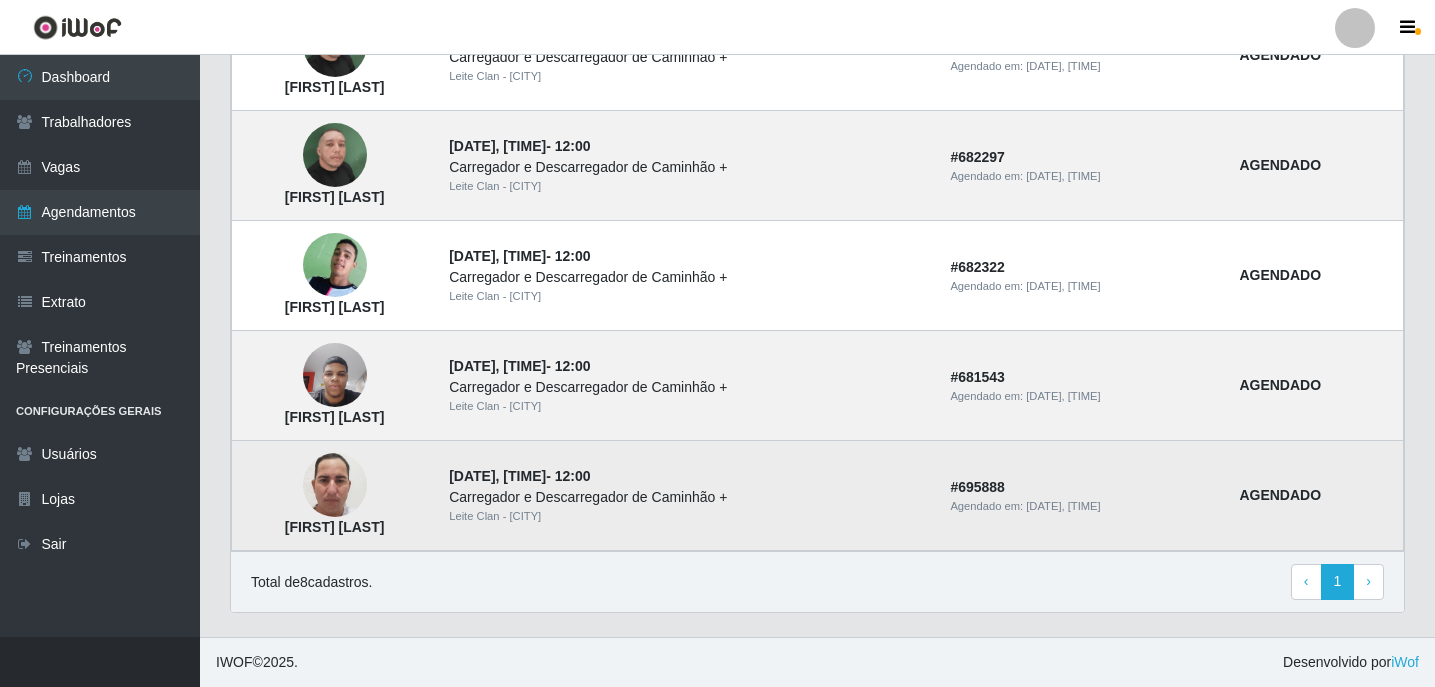 click at bounding box center (335, 485) 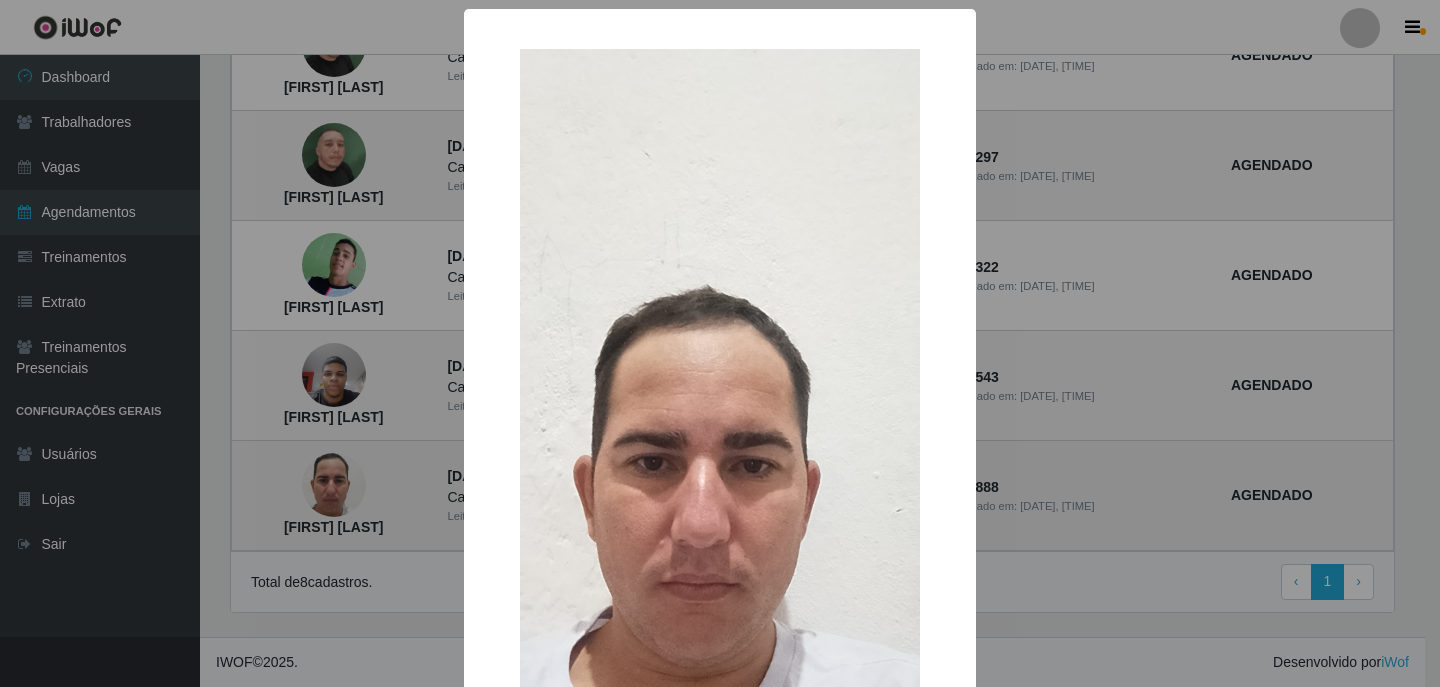 click on "× [FIRST] [LAST] OK Cancel" at bounding box center (720, 343) 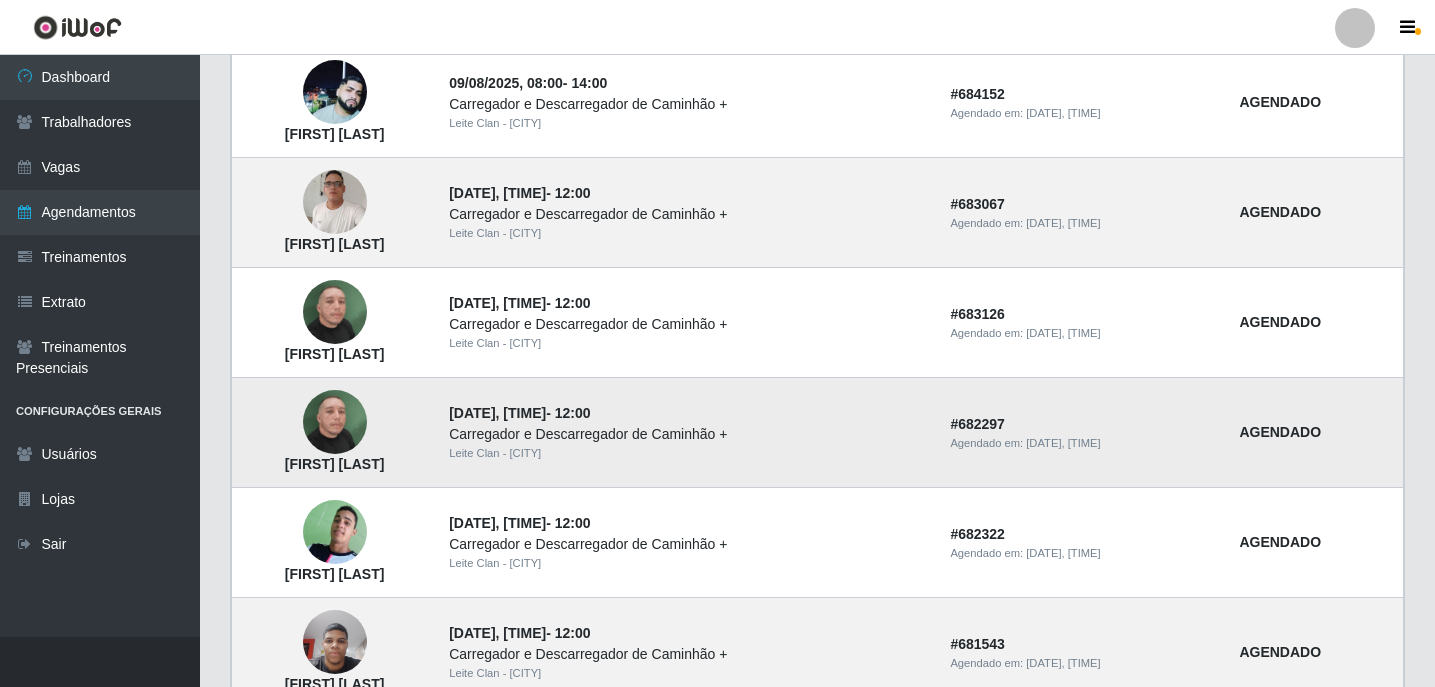 scroll, scrollTop: 486, scrollLeft: 0, axis: vertical 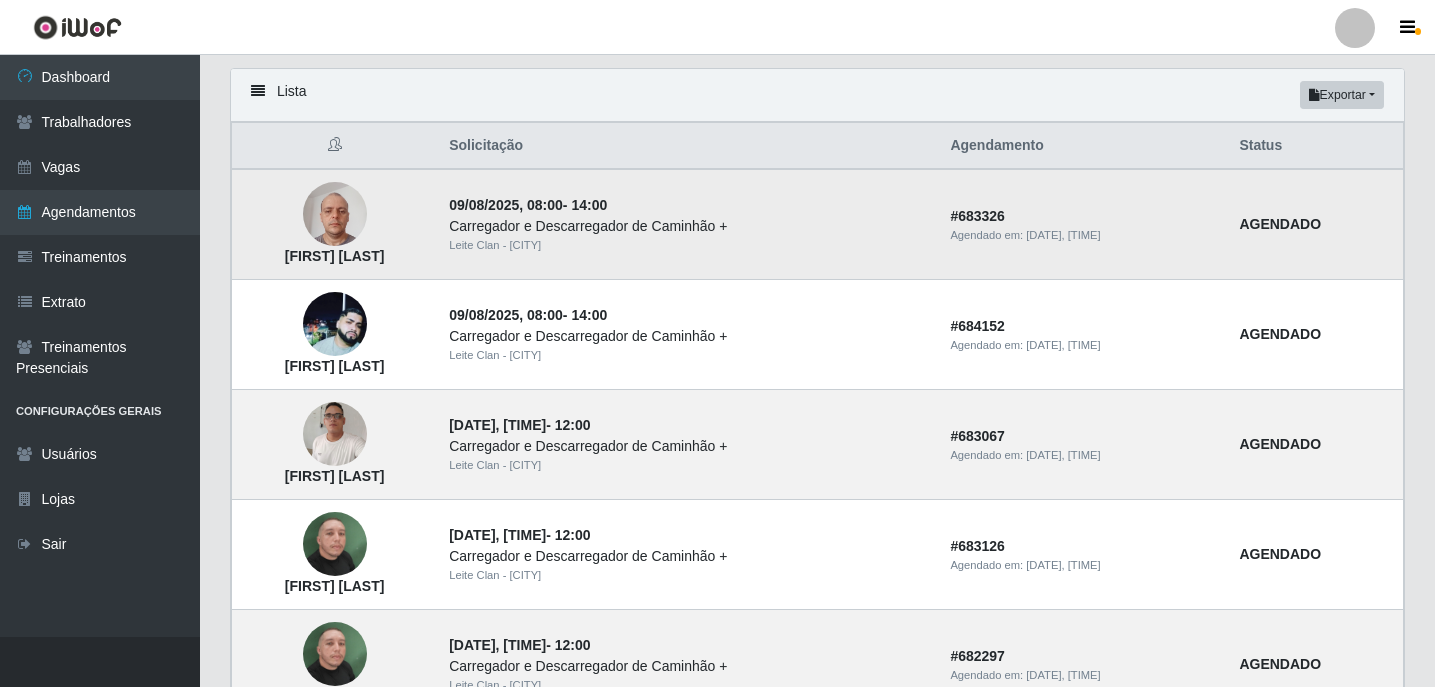 click on "[FIRST] [LAST]" at bounding box center (335, 256) 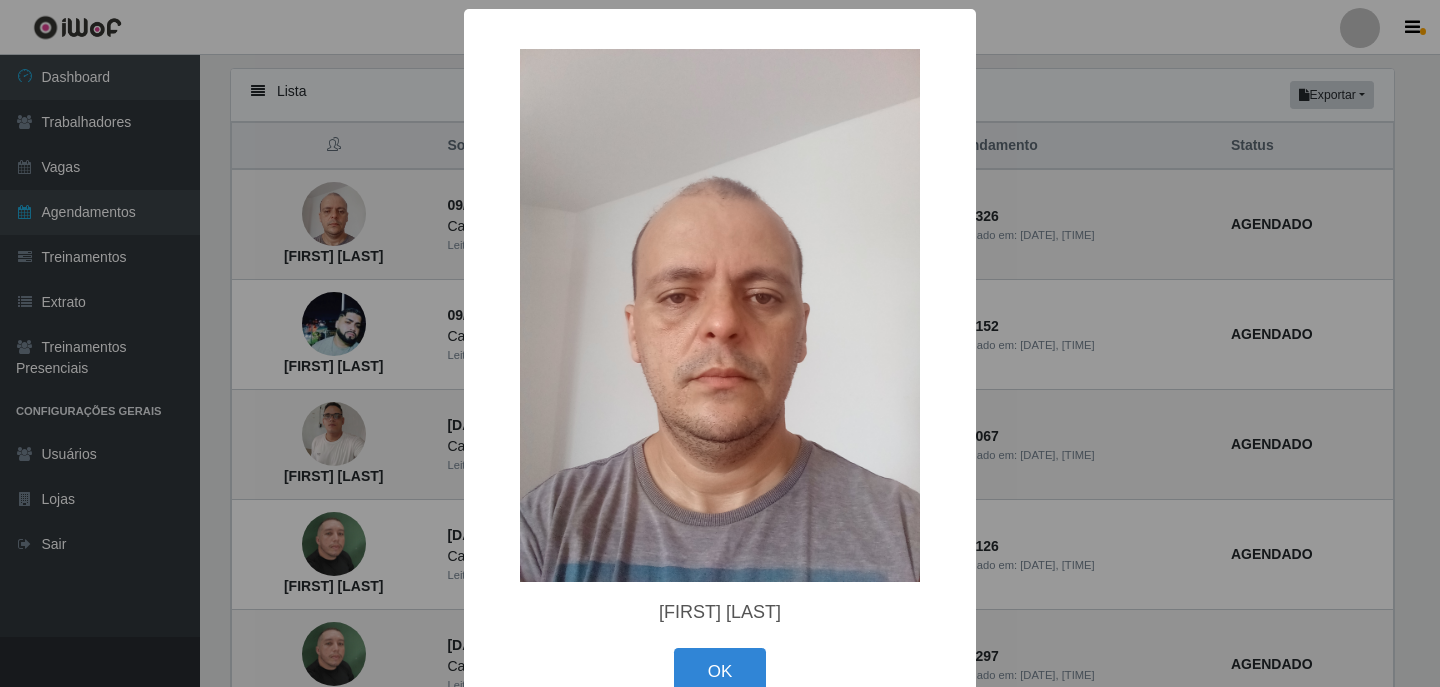click on "× [FIRST] [LAST] OK Cancel" at bounding box center (720, 343) 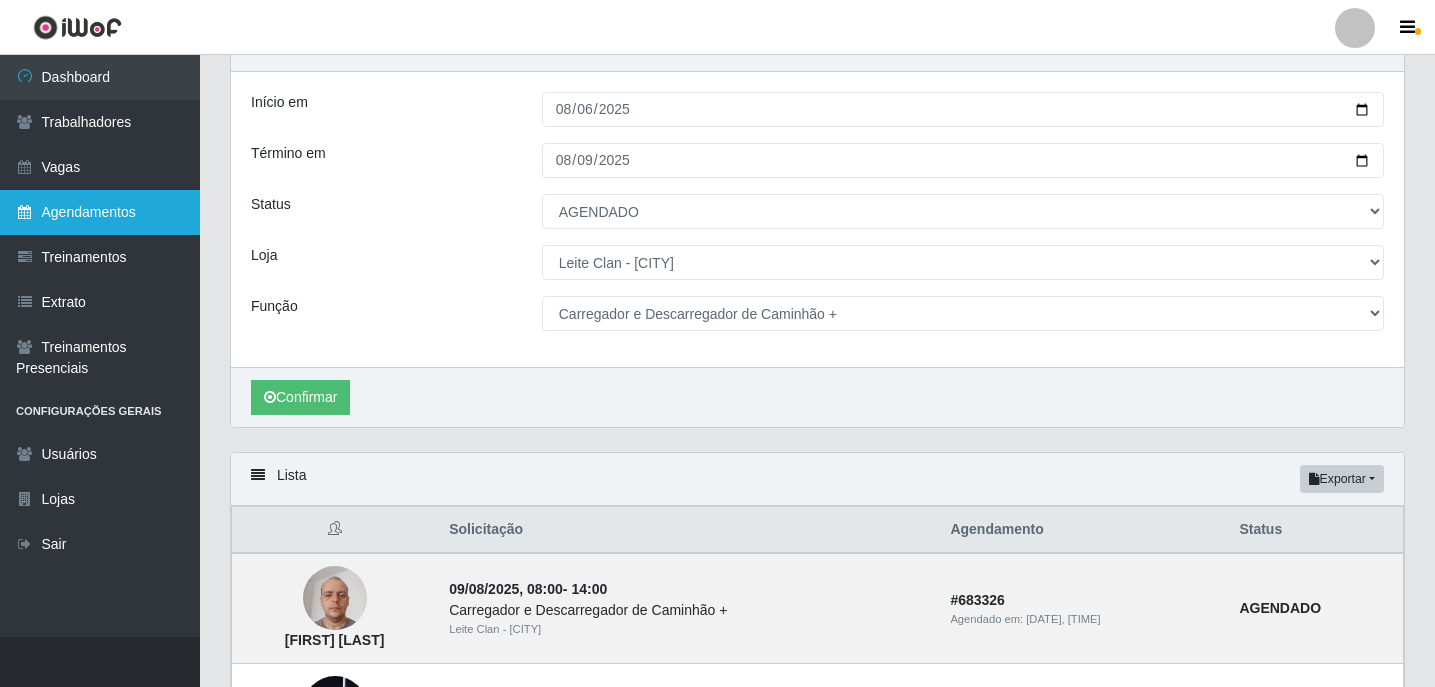 scroll, scrollTop: 100, scrollLeft: 0, axis: vertical 